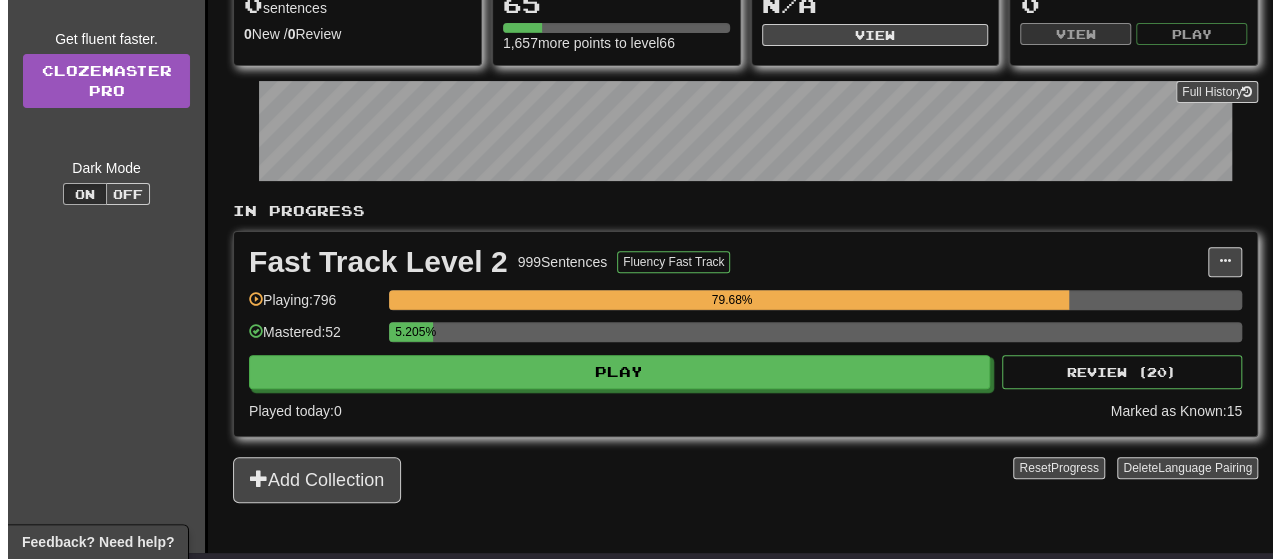 scroll, scrollTop: 277, scrollLeft: 0, axis: vertical 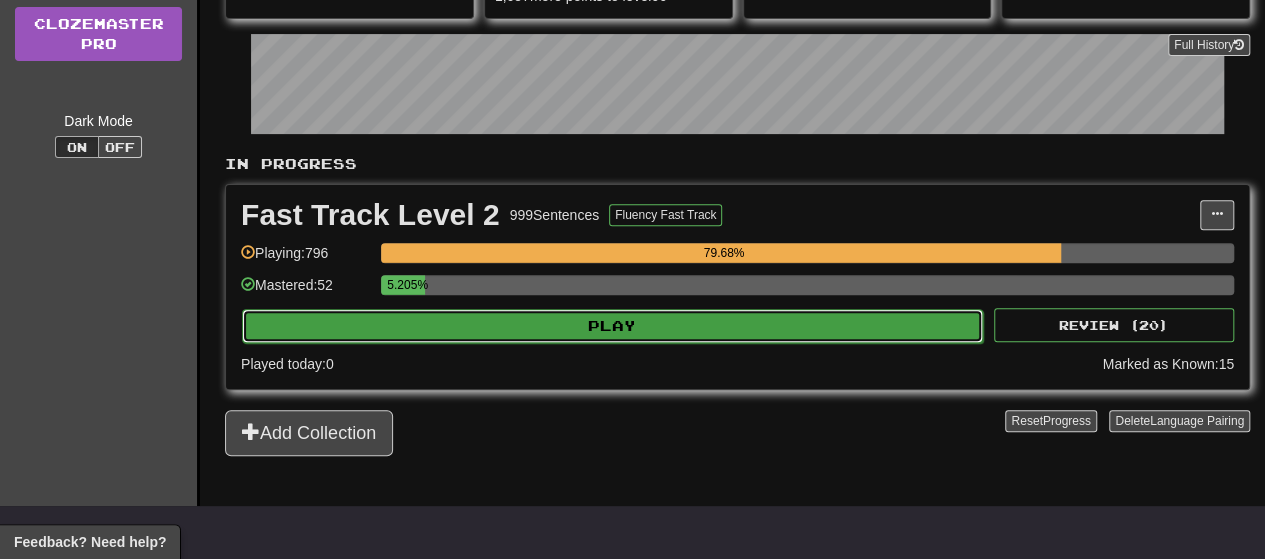 click on "Play" at bounding box center (612, 326) 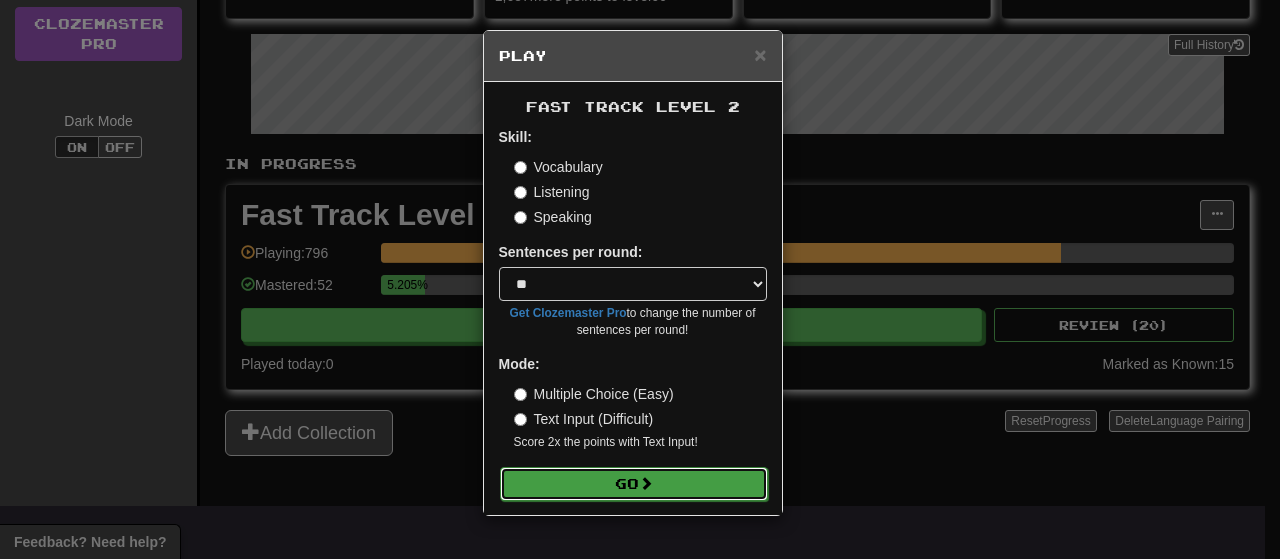 click at bounding box center (646, 483) 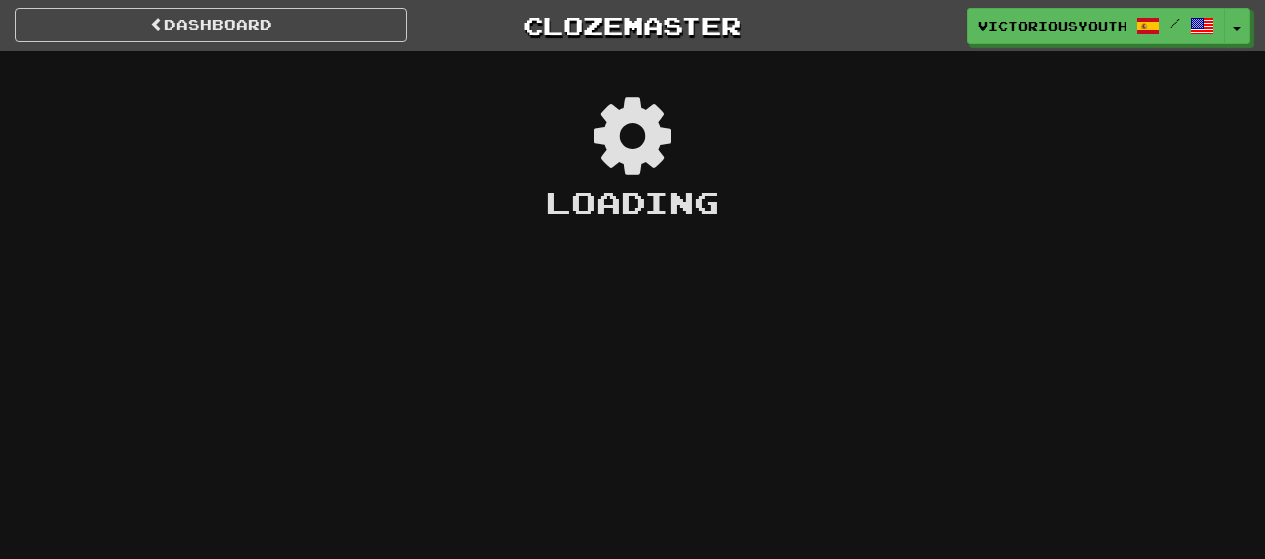 scroll, scrollTop: 0, scrollLeft: 0, axis: both 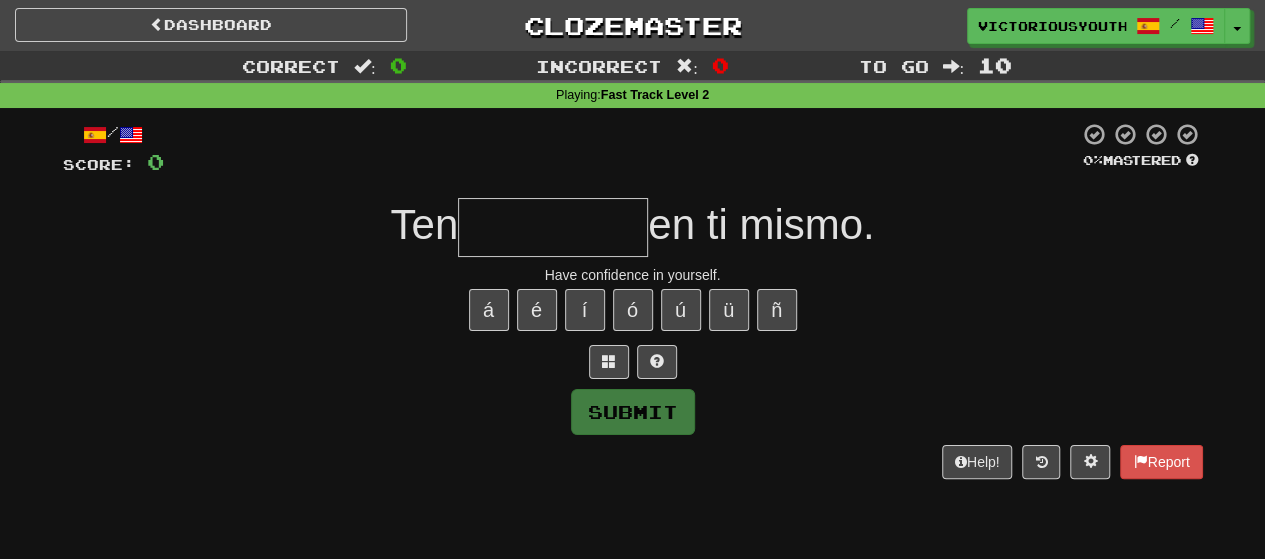 type on "*" 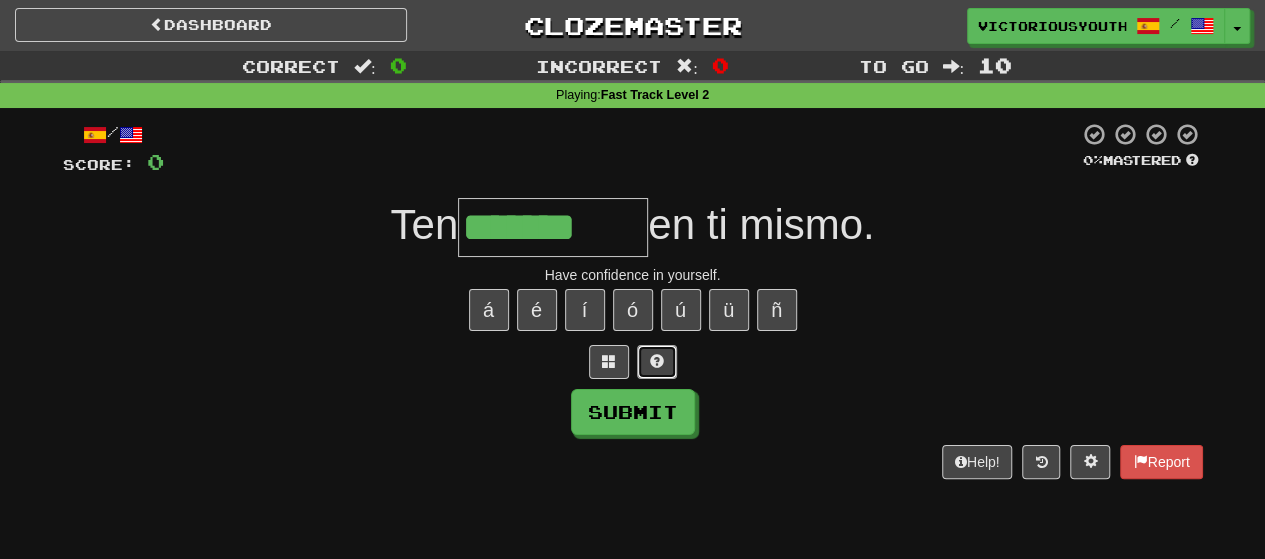 click at bounding box center (657, 361) 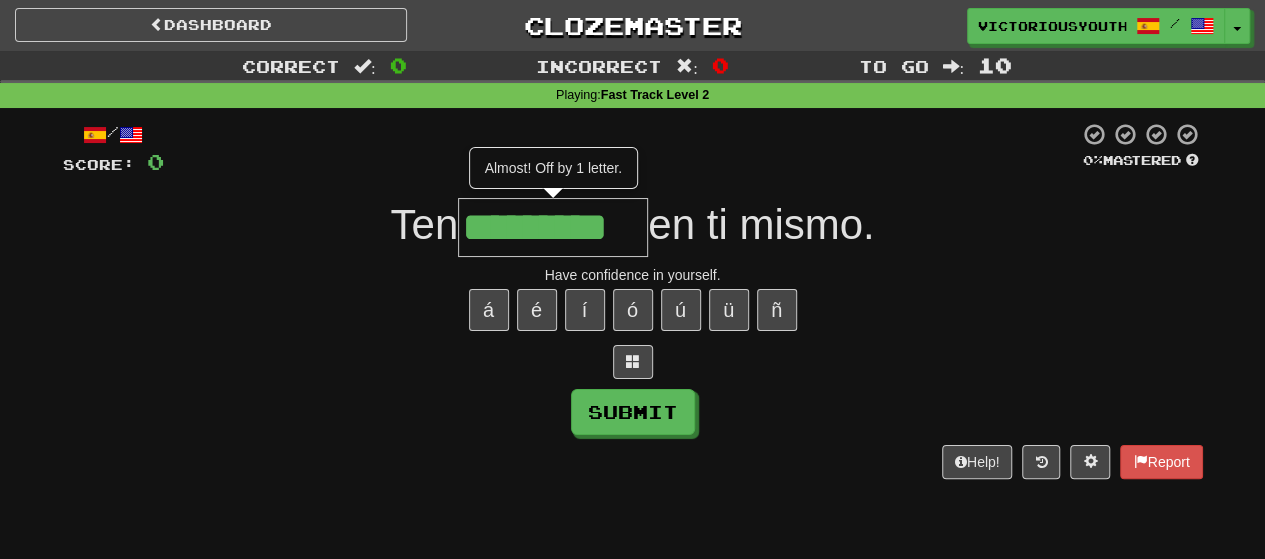 type on "*********" 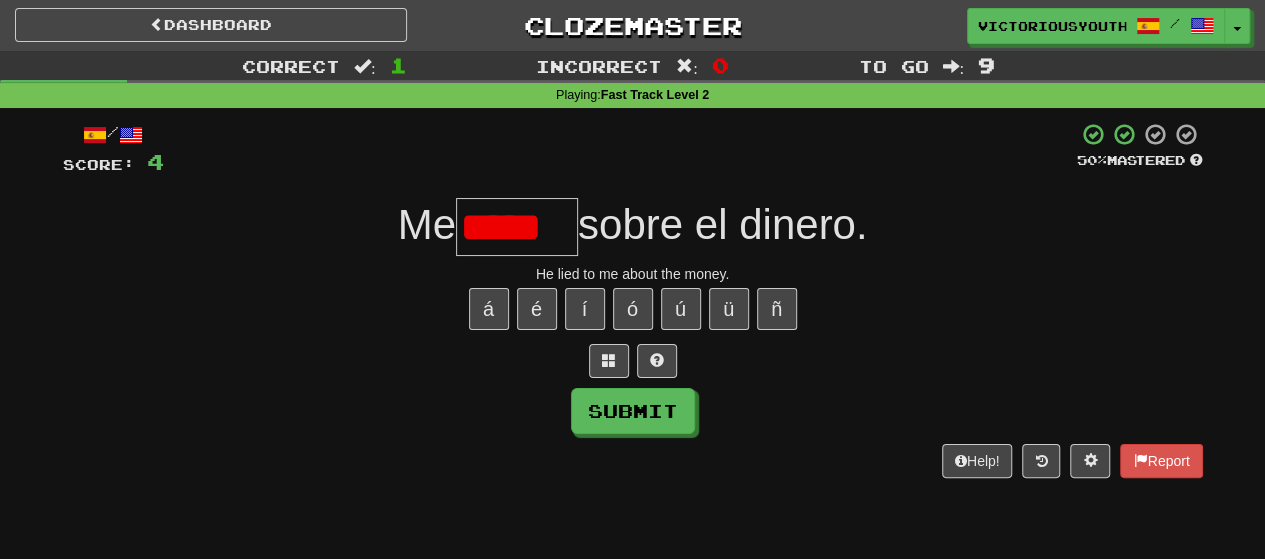 scroll, scrollTop: 0, scrollLeft: 0, axis: both 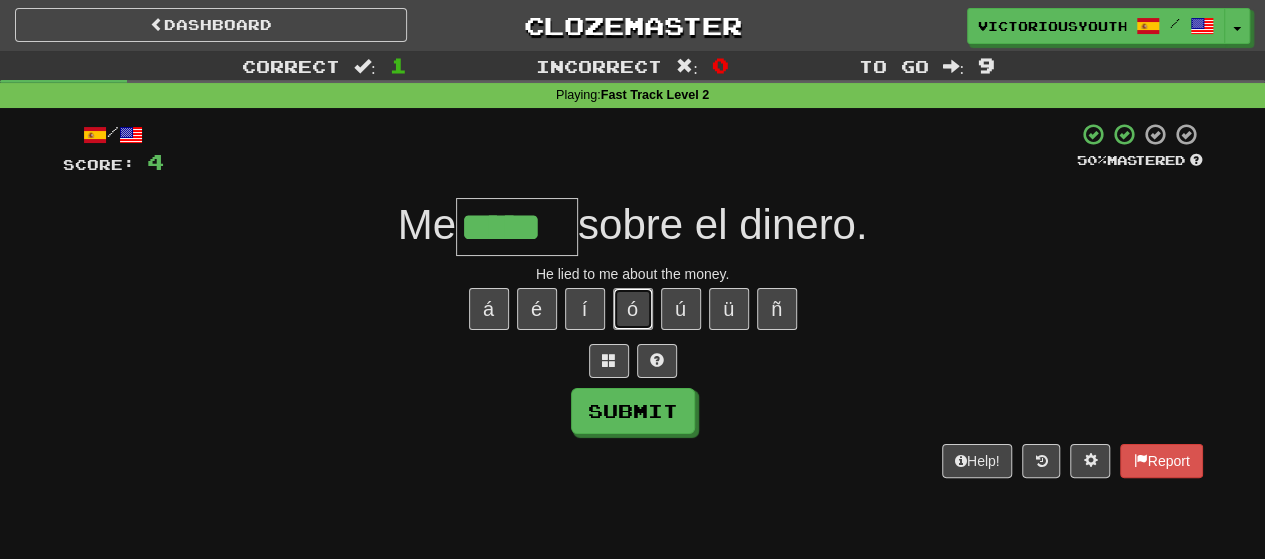 click on "ó" at bounding box center (633, 309) 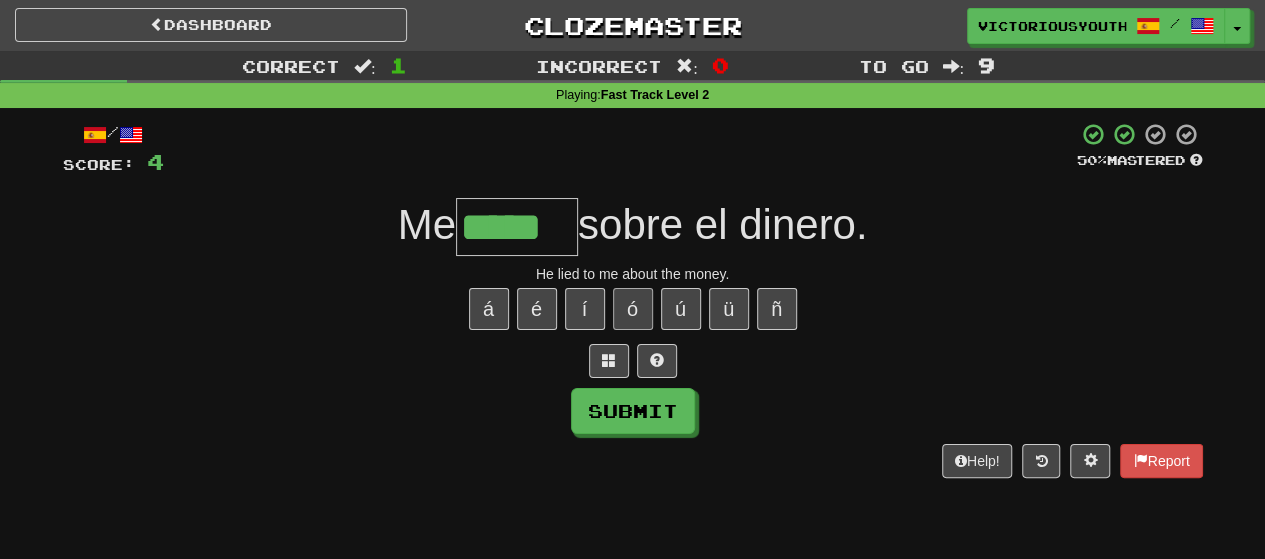 type on "******" 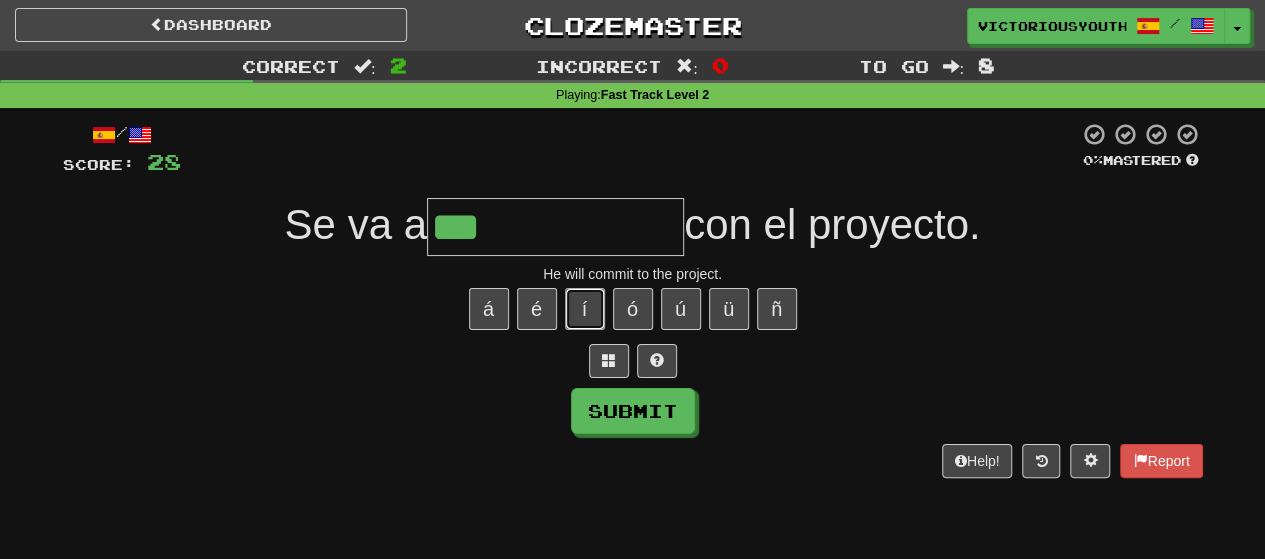 click on "í" at bounding box center [585, 309] 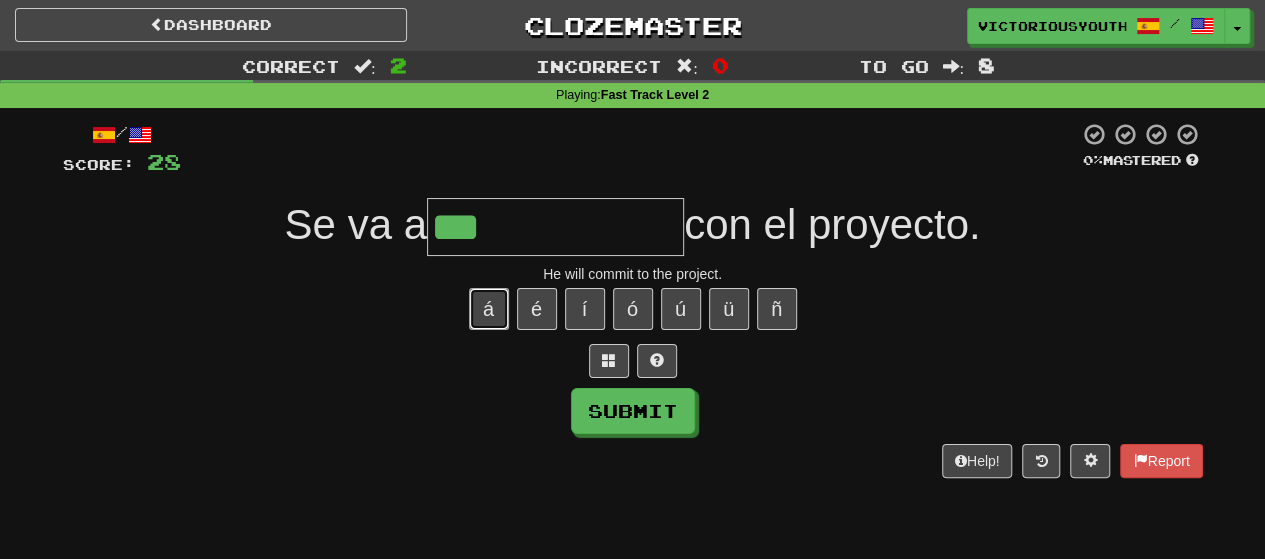 click on "á" at bounding box center (489, 309) 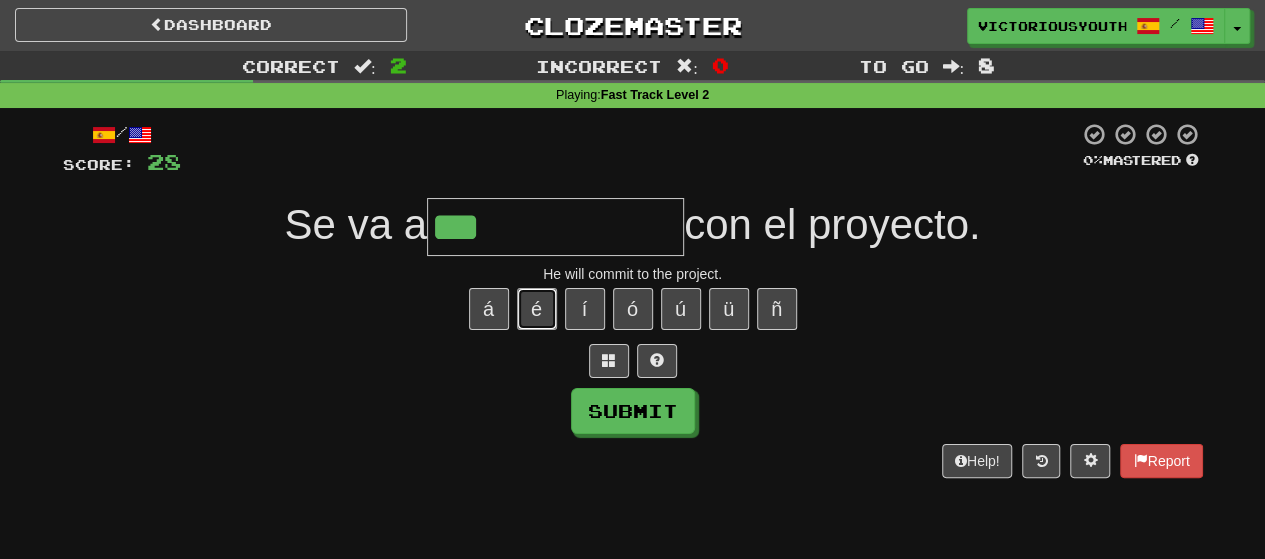 click on "é" at bounding box center (537, 309) 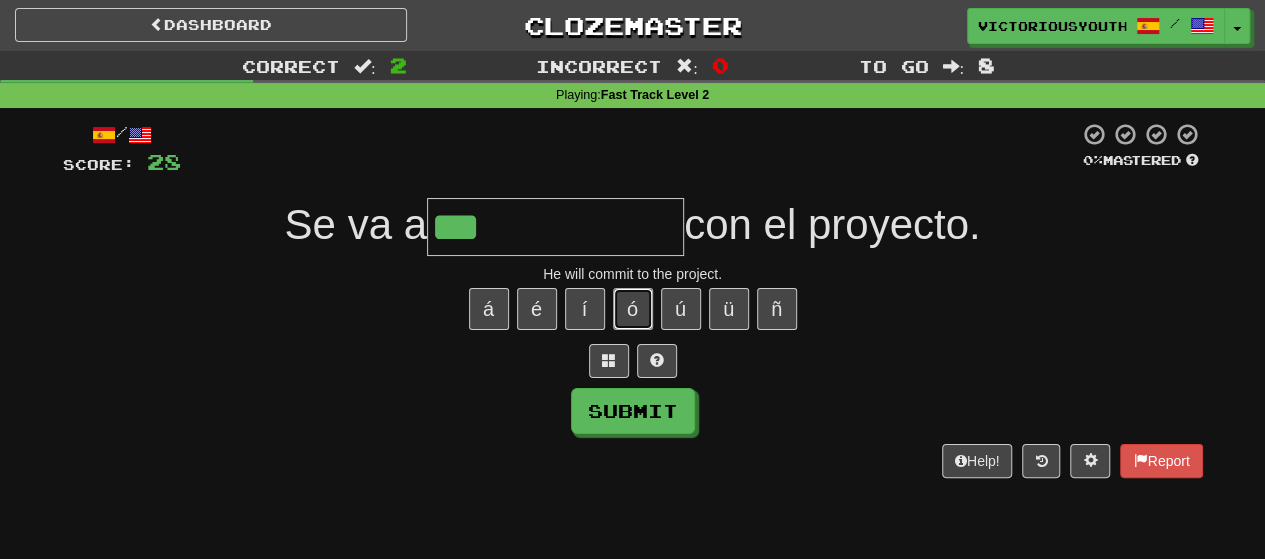 click on "ó" at bounding box center [633, 309] 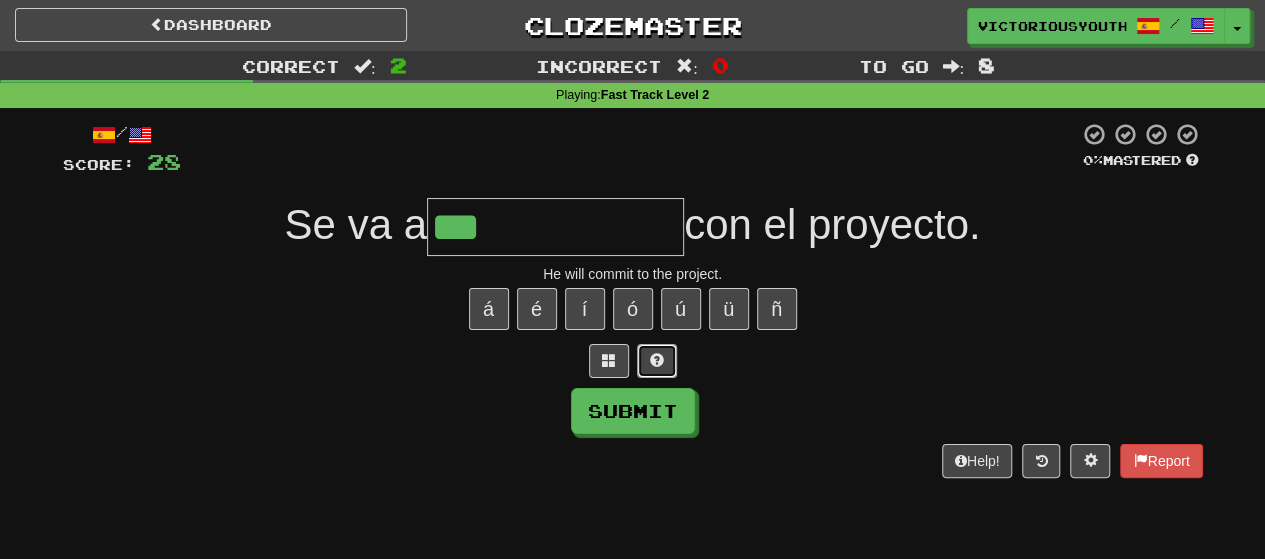 click at bounding box center [657, 361] 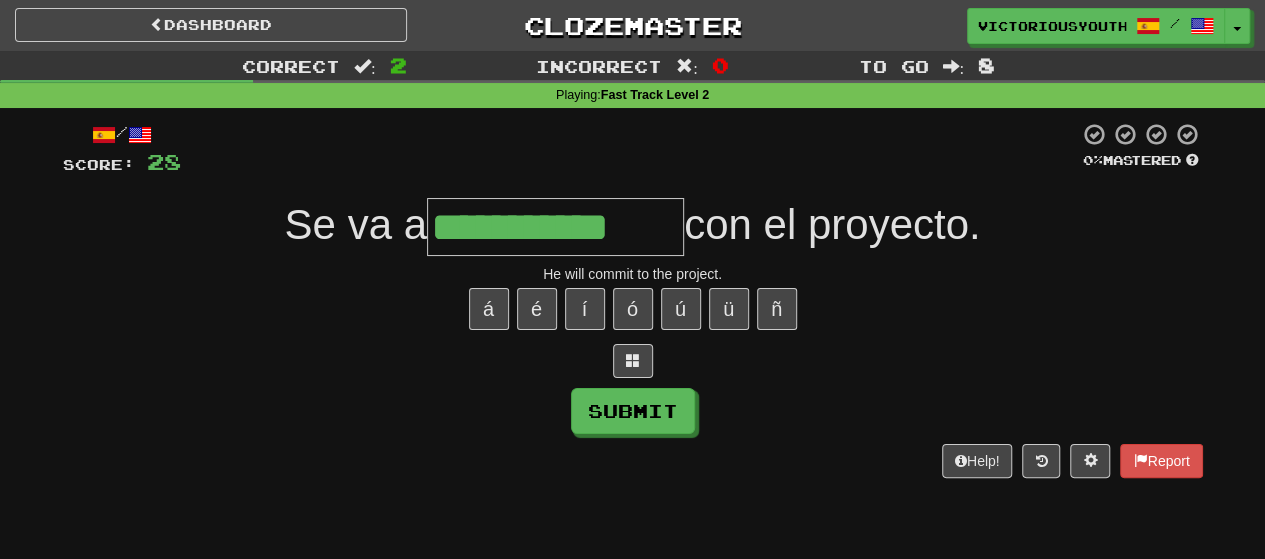 type on "**********" 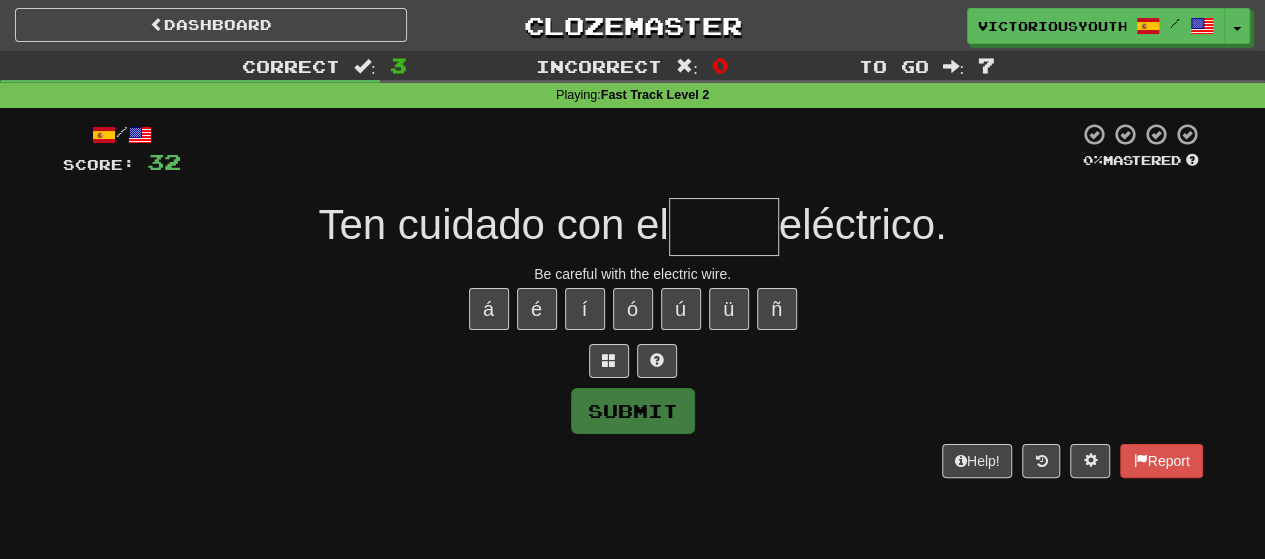 type on "*" 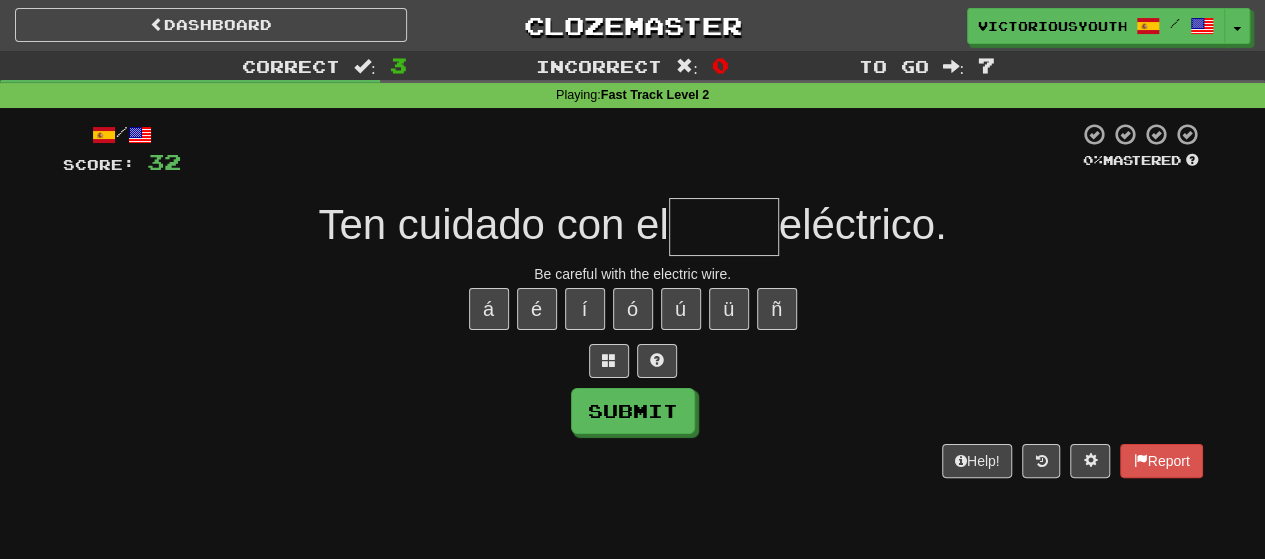 type on "*" 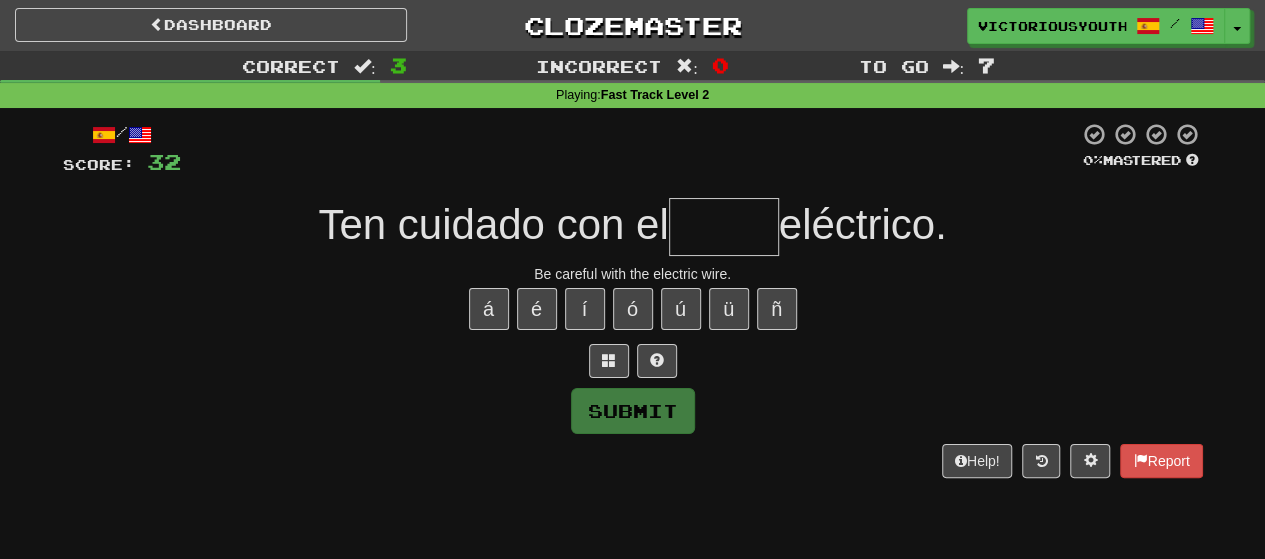 type on "*" 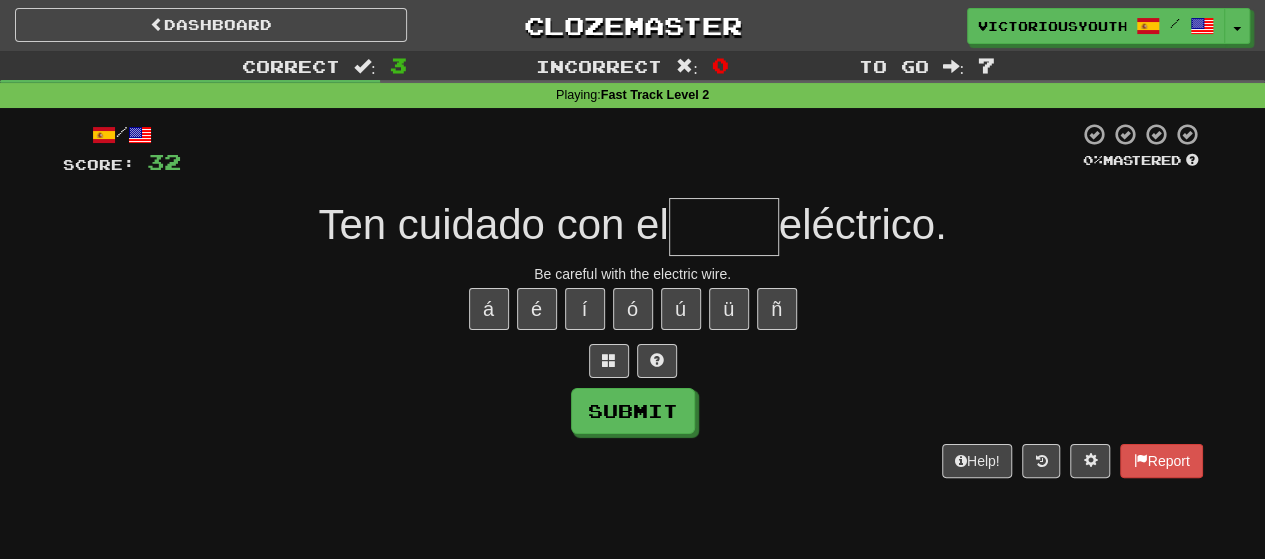 type on "*" 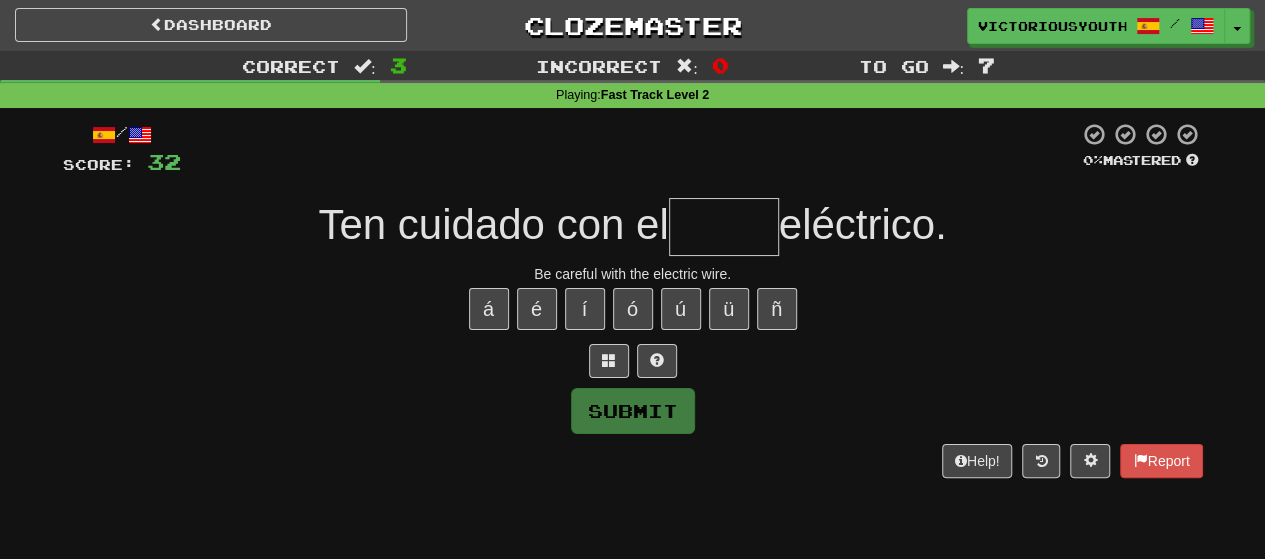 type on "*" 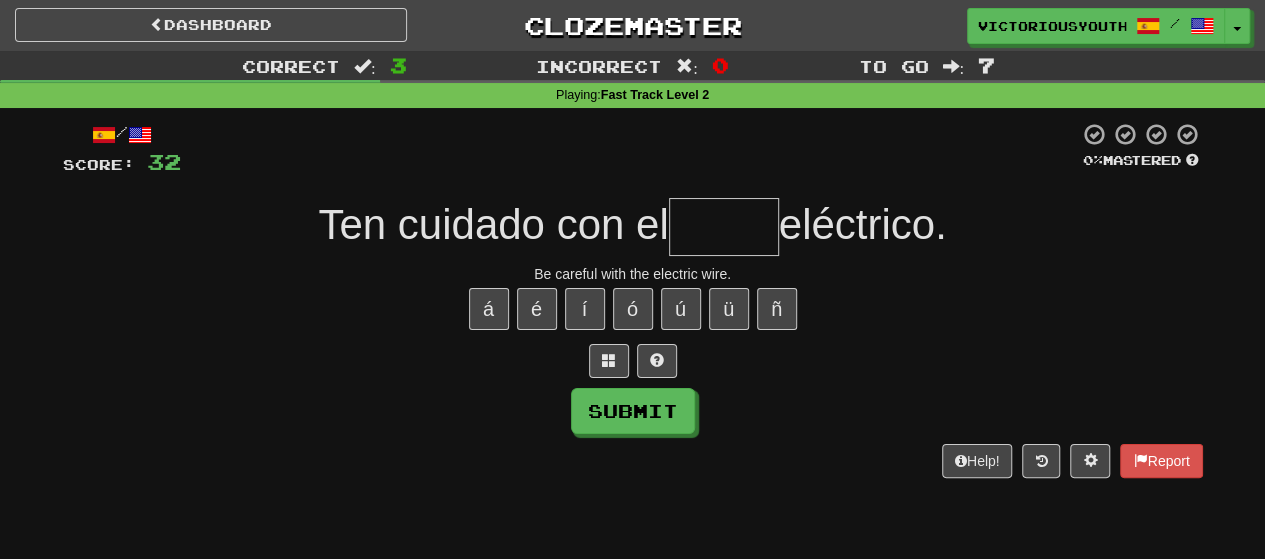 type on "*" 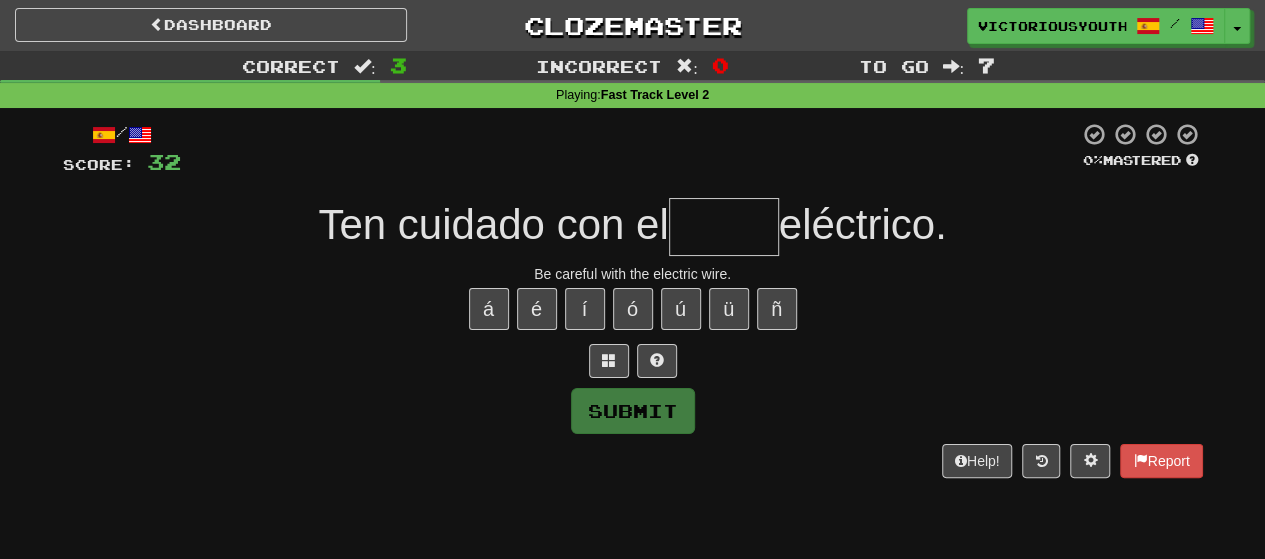 type on "*" 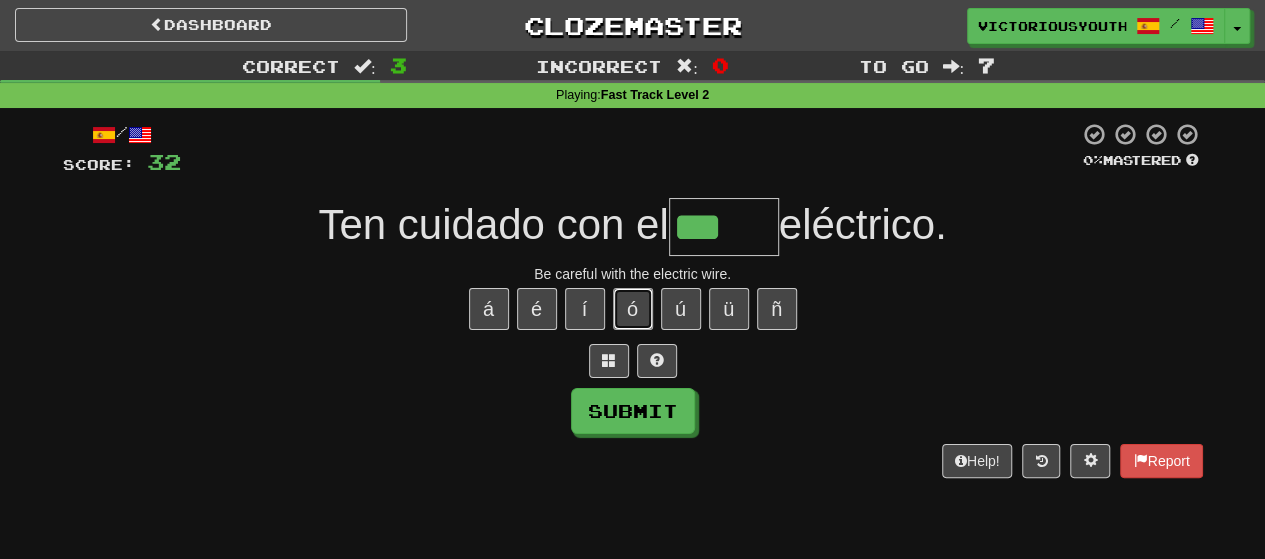 click on "ó" at bounding box center [633, 309] 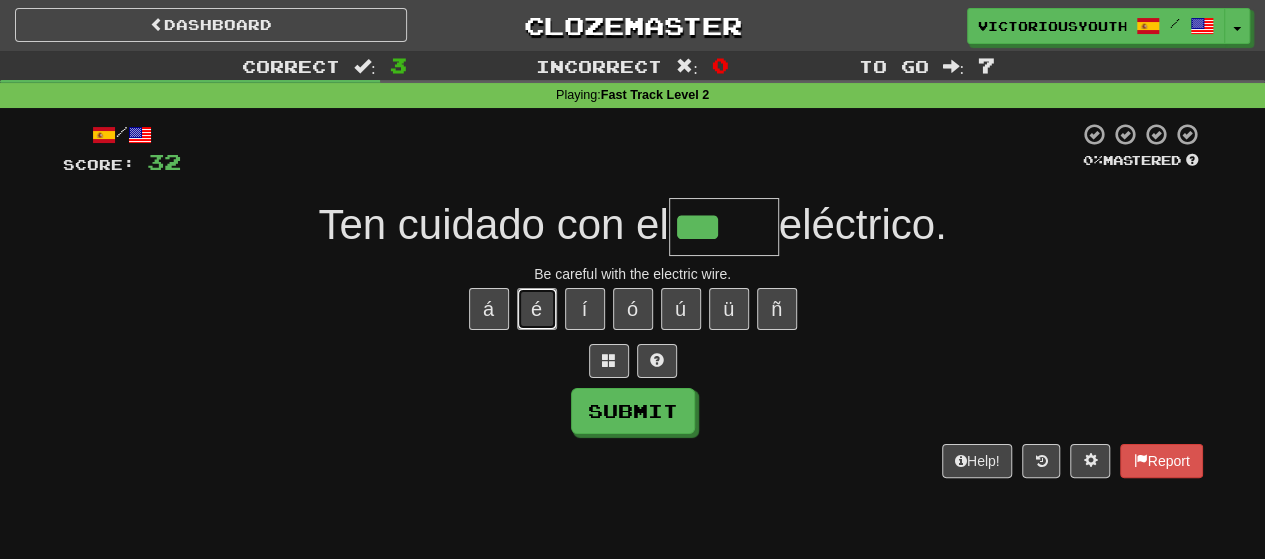 click on "é" at bounding box center (537, 309) 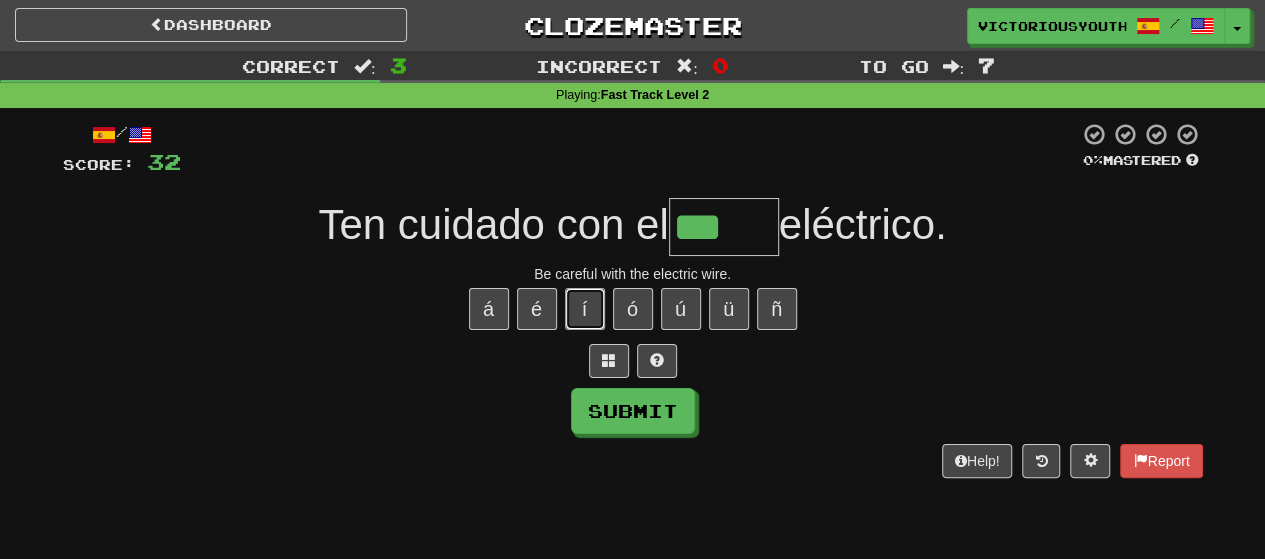 click on "í" at bounding box center [585, 309] 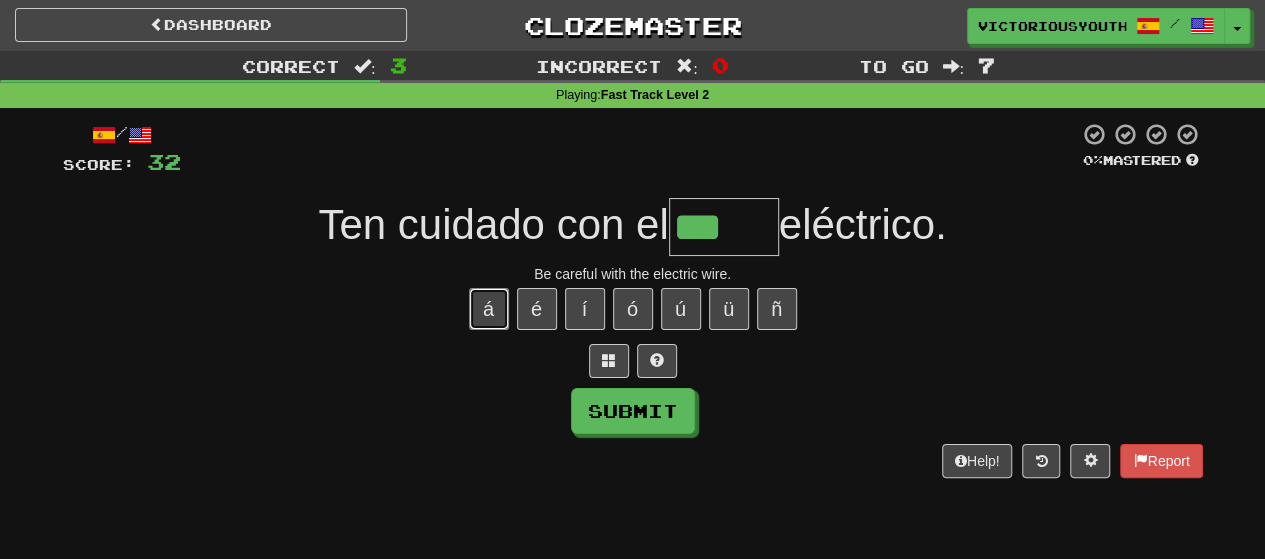 drag, startPoint x: 501, startPoint y: 319, endPoint x: 492, endPoint y: 332, distance: 15.811388 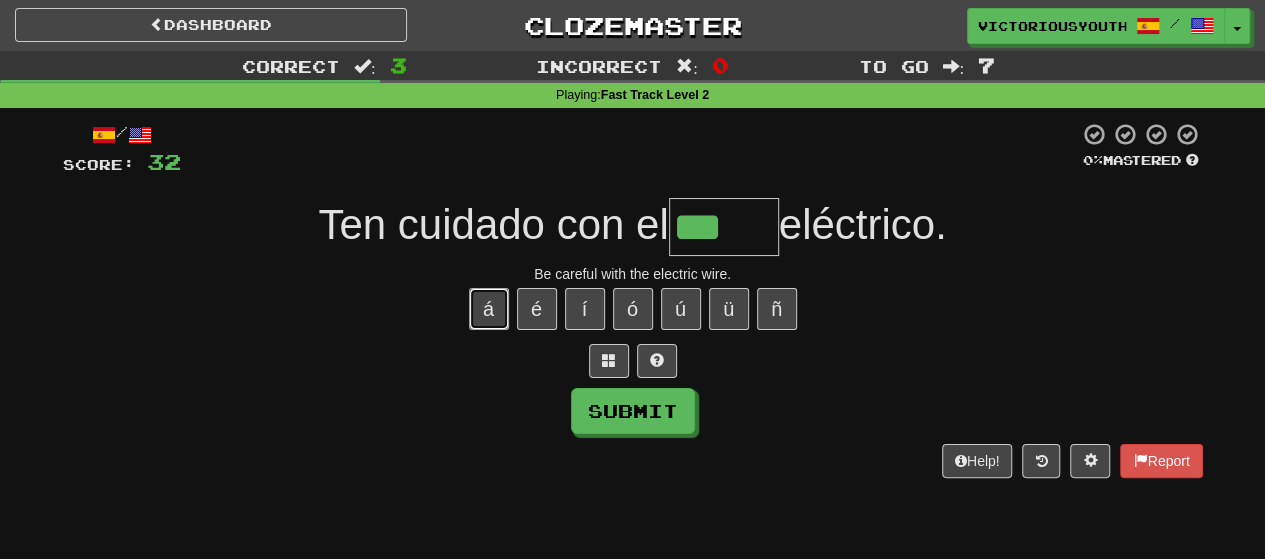 click on "á" at bounding box center (489, 309) 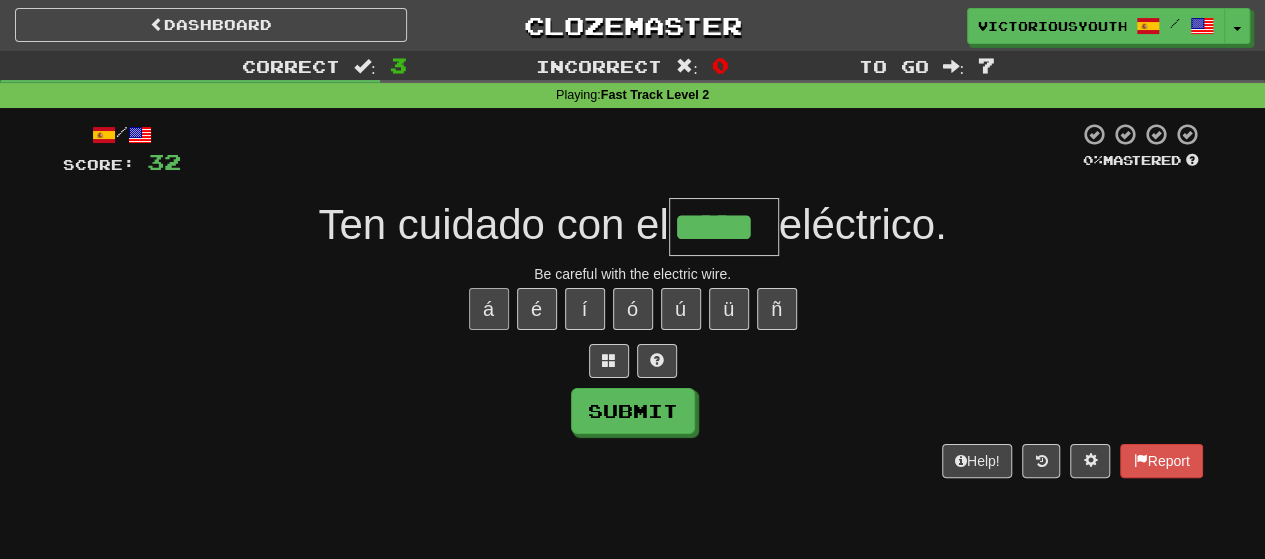 type on "*****" 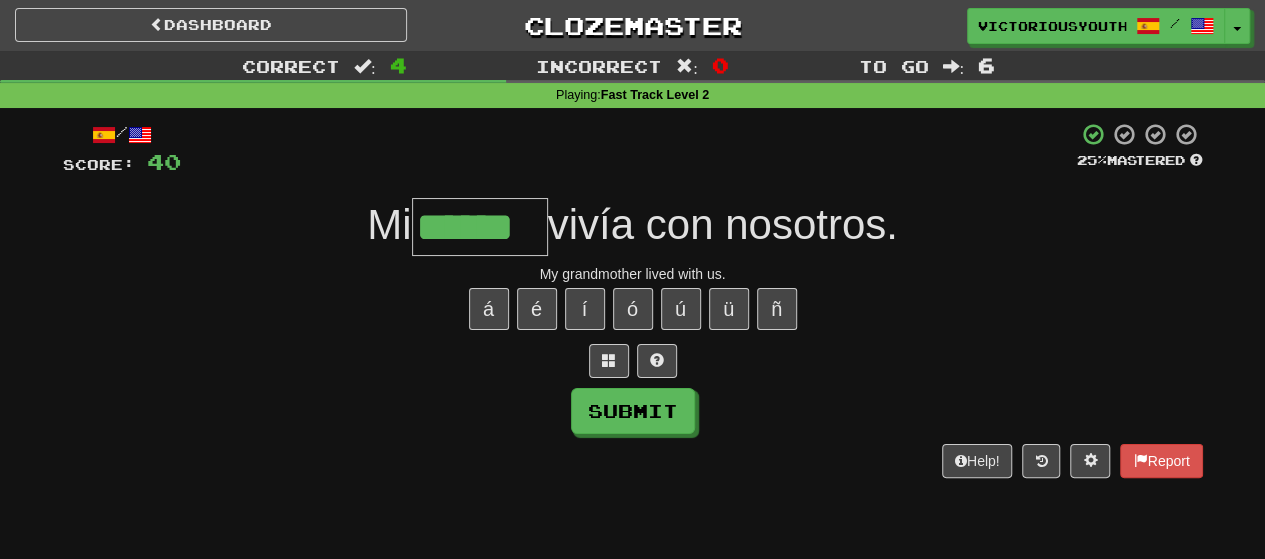 type on "******" 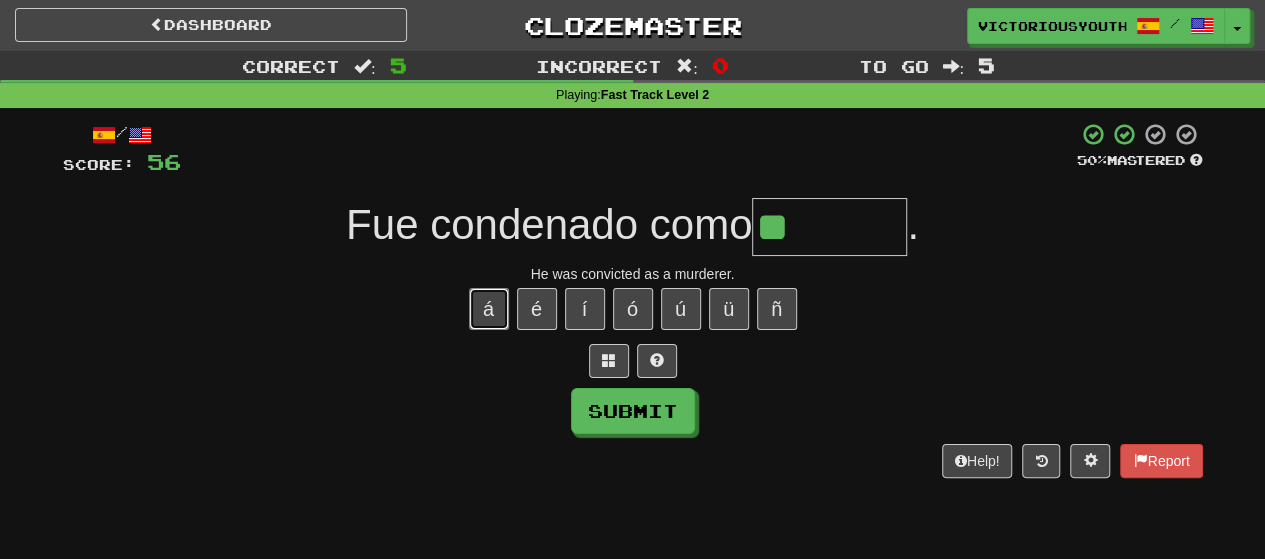 click on "á" at bounding box center (489, 309) 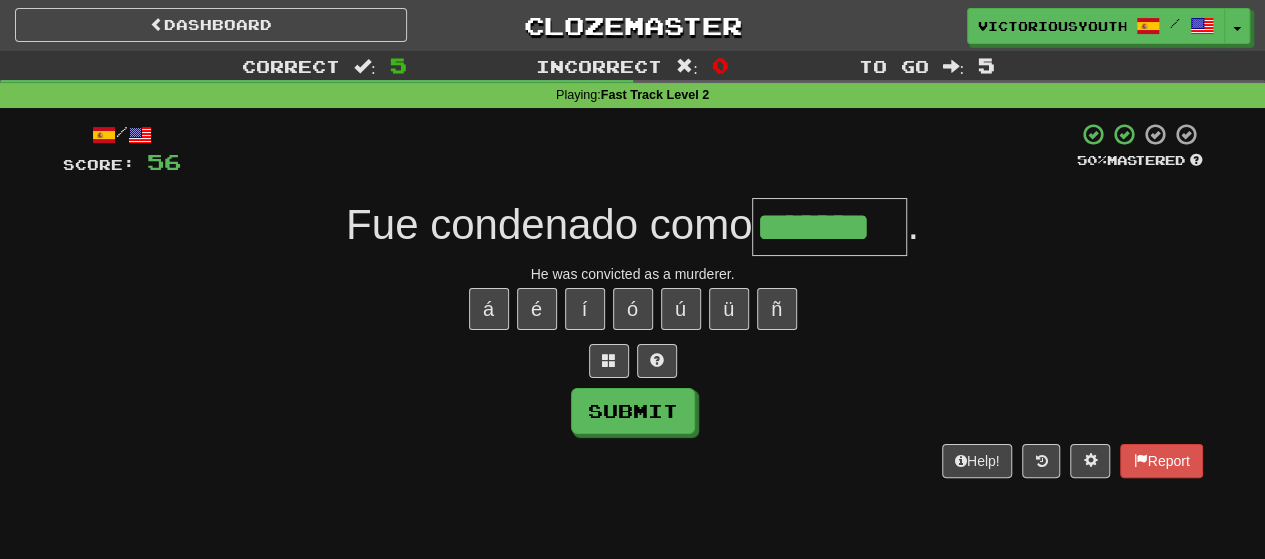 type on "*******" 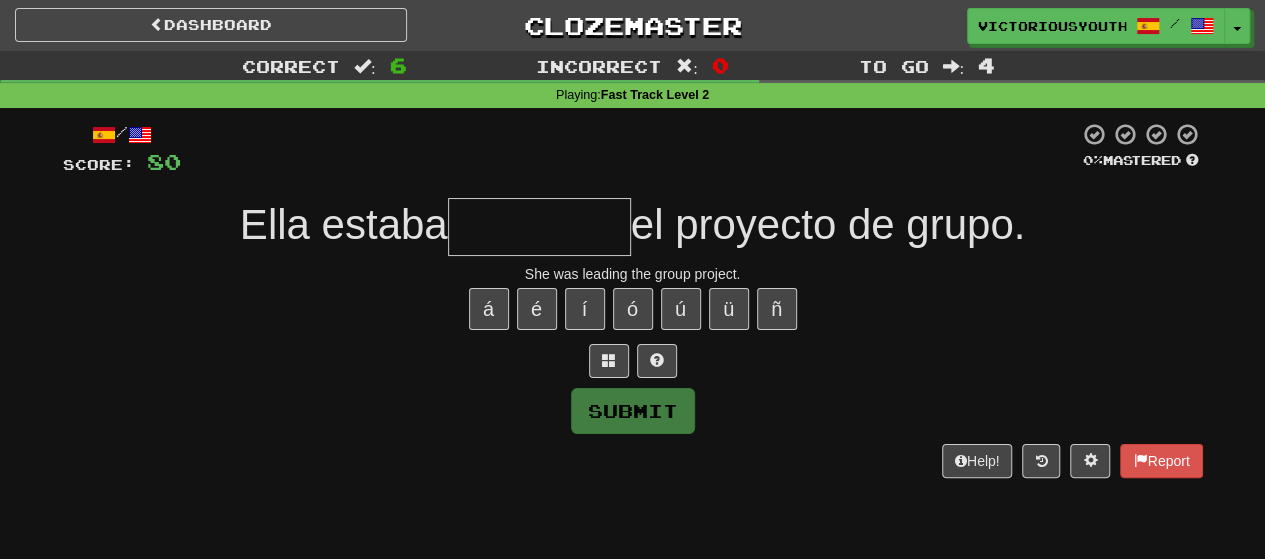 type on "*" 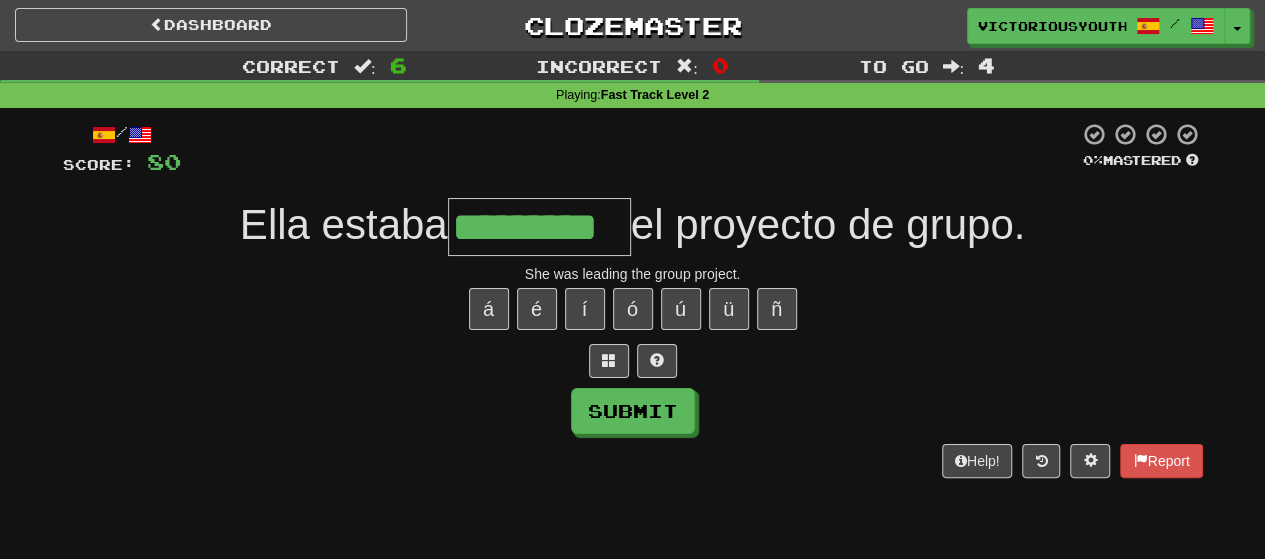 type on "*********" 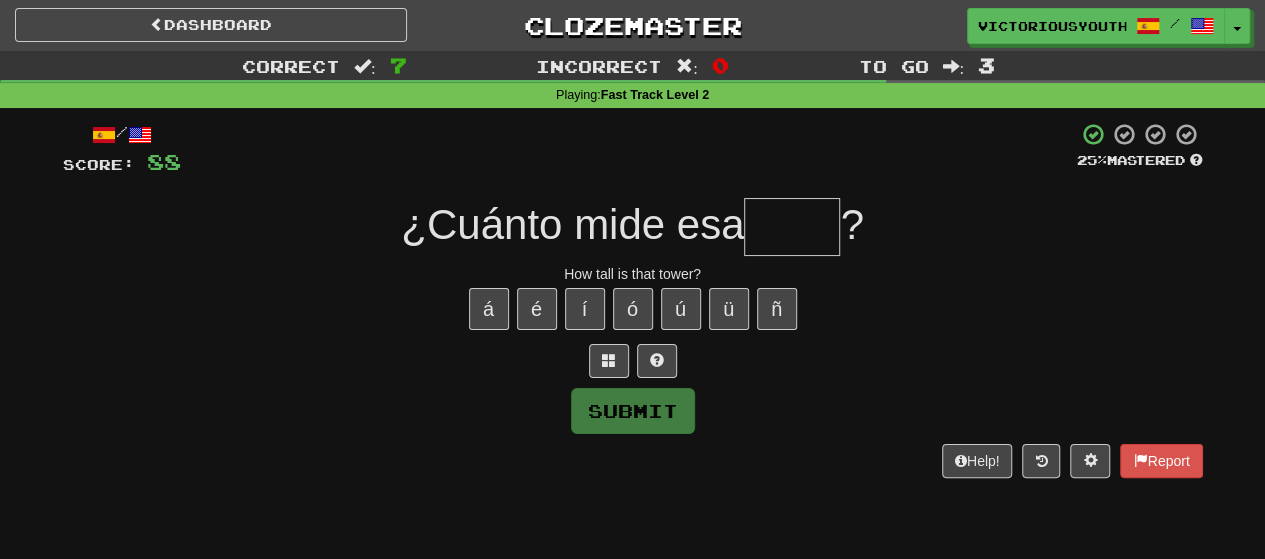 type on "*" 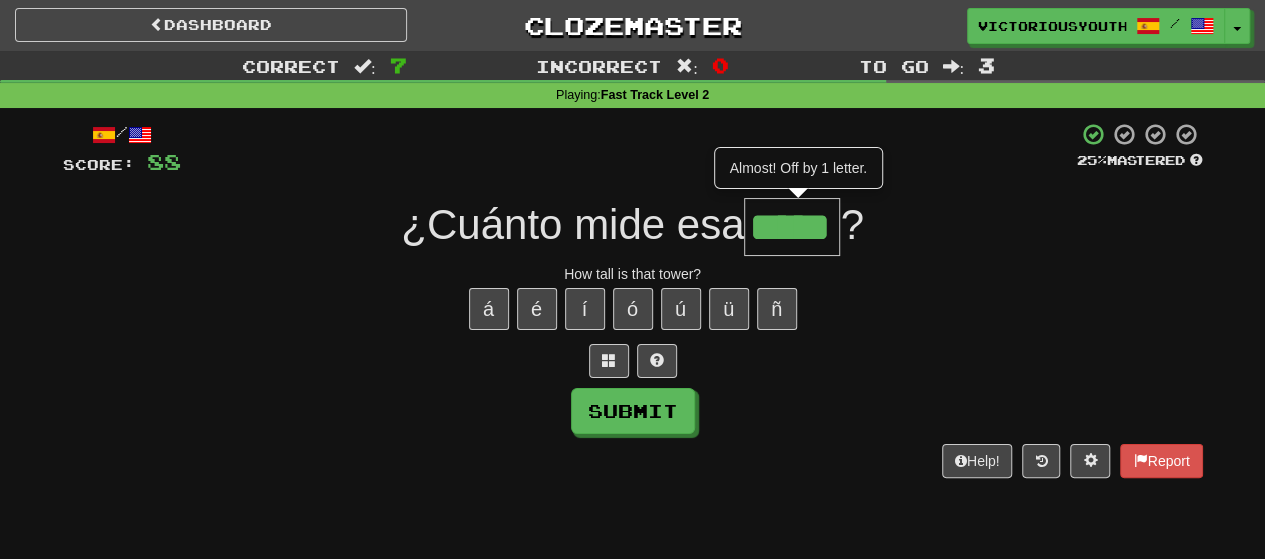 type on "*****" 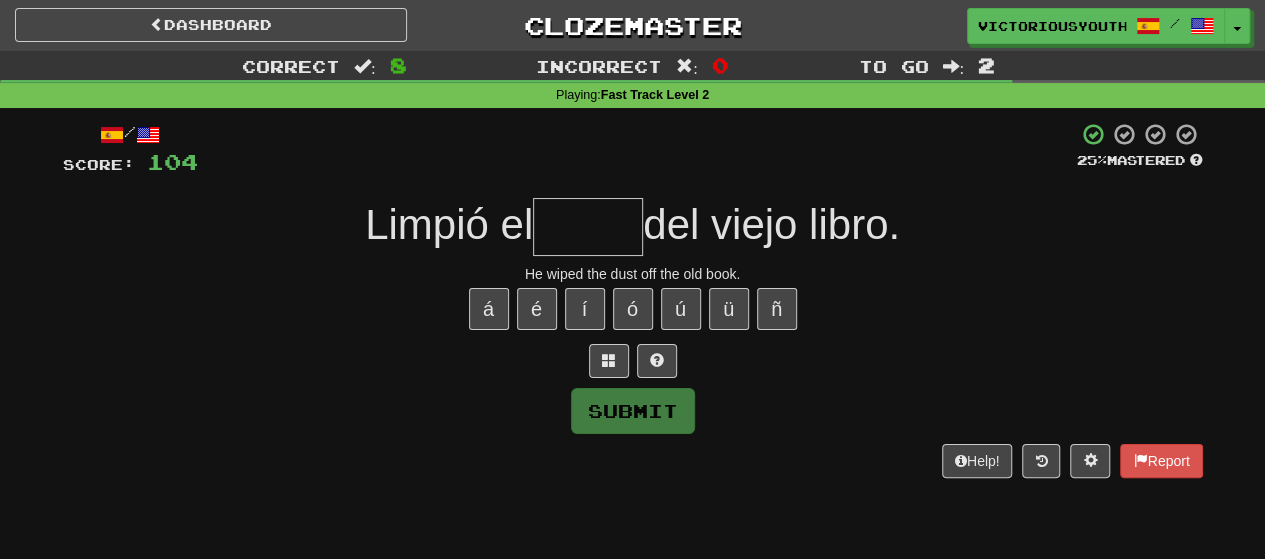 type on "*" 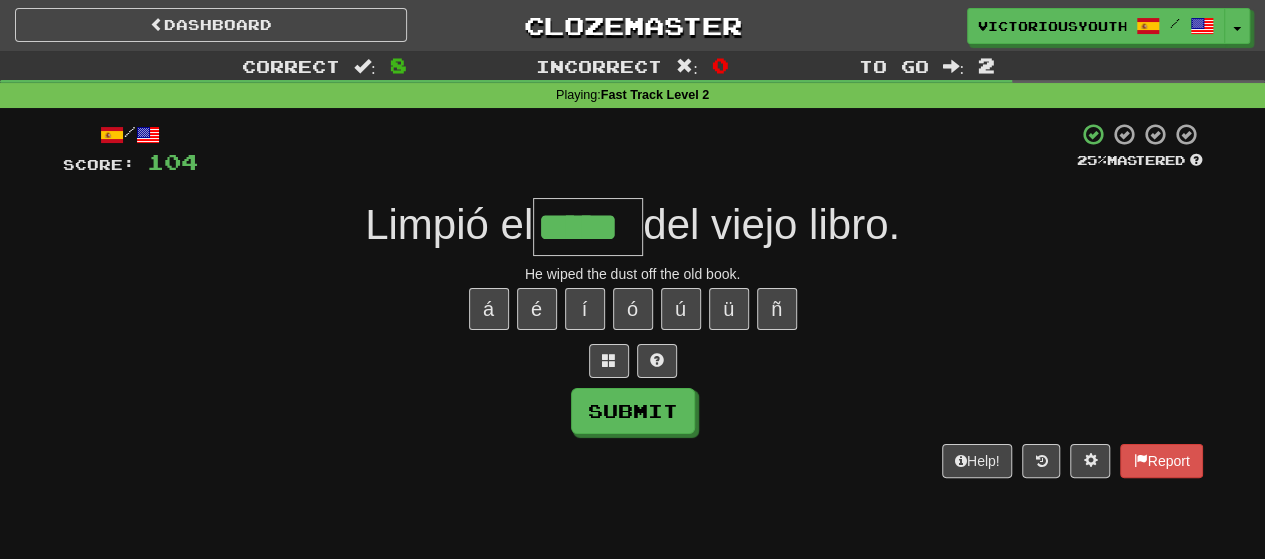 type on "*****" 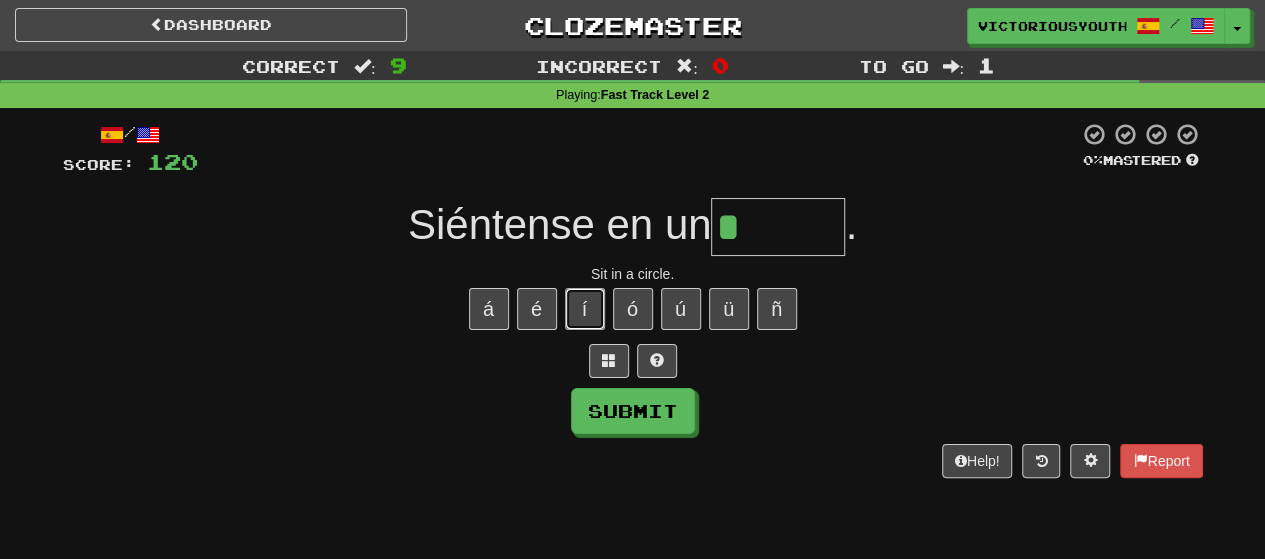 click on "í" at bounding box center [585, 309] 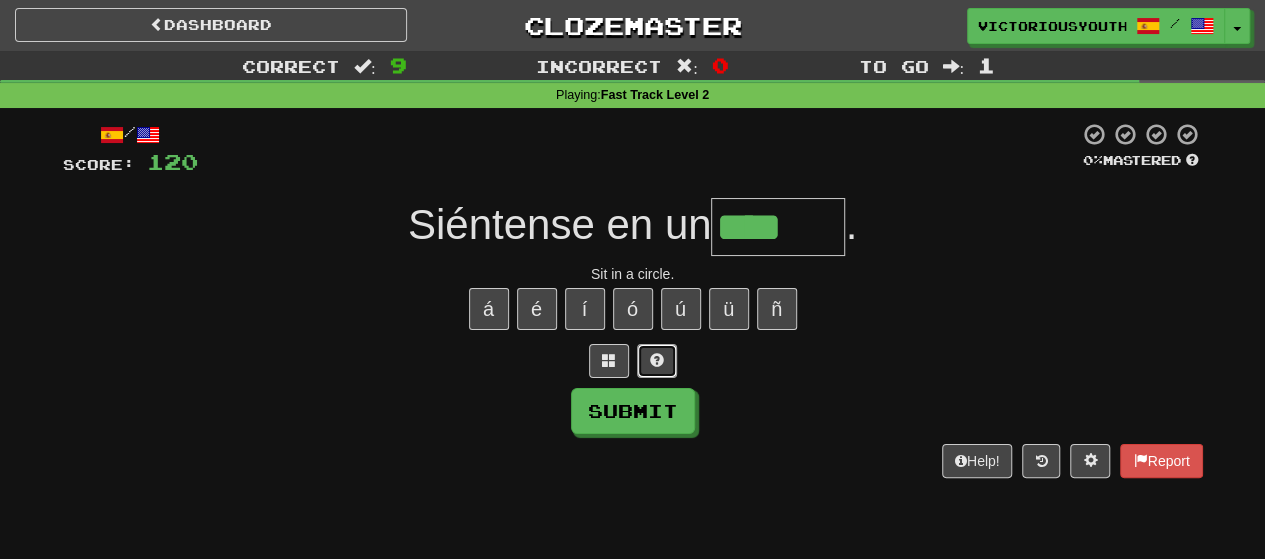 click at bounding box center (657, 360) 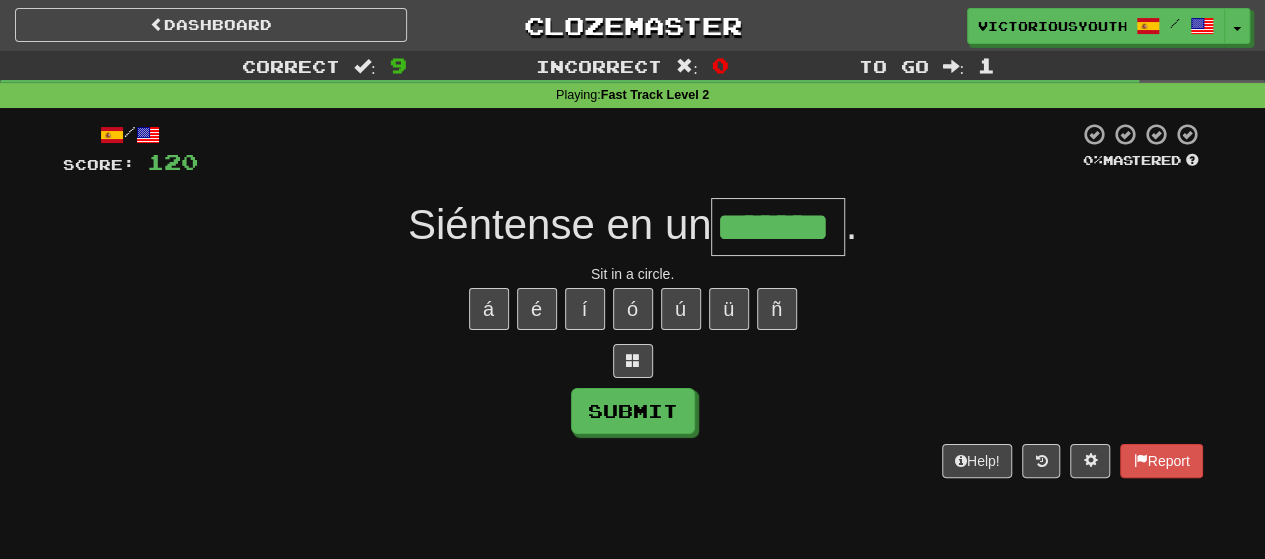 type on "*******" 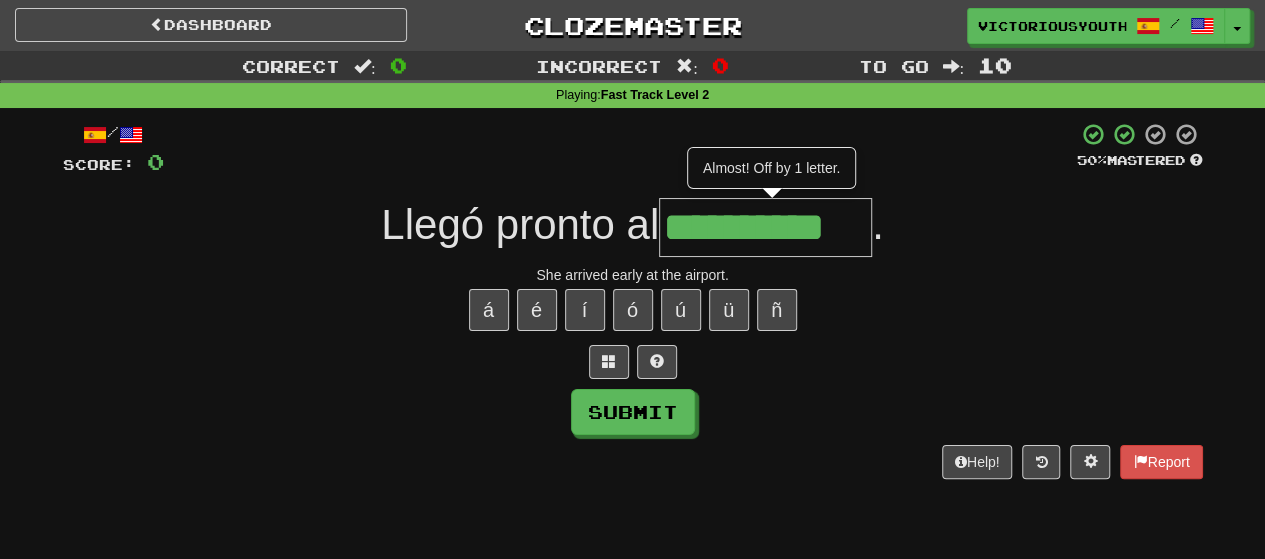 type on "**********" 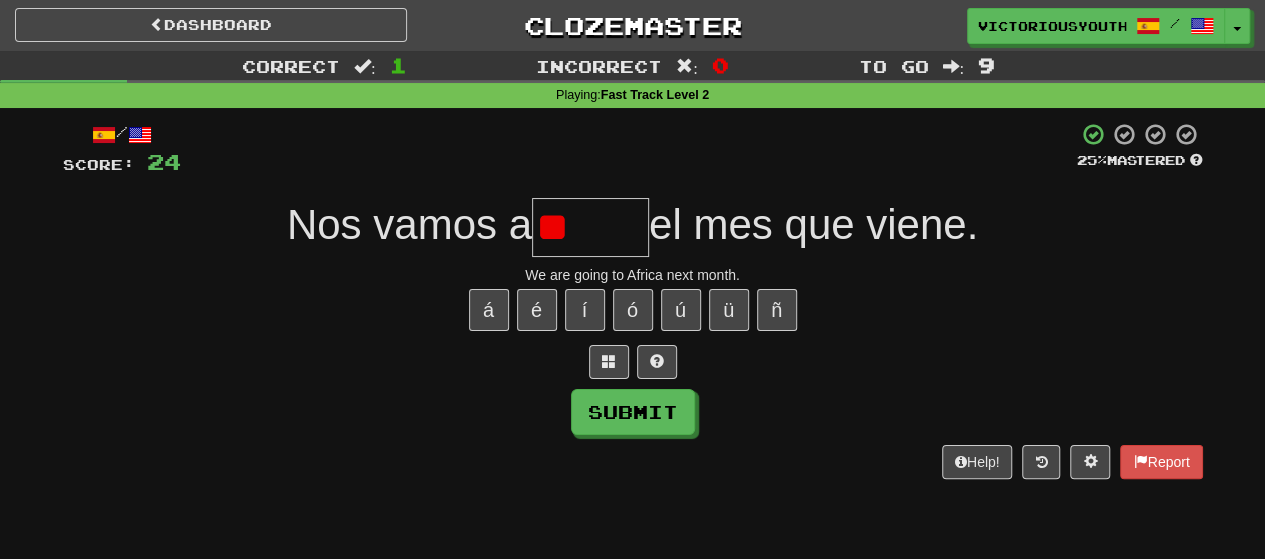 type on "*" 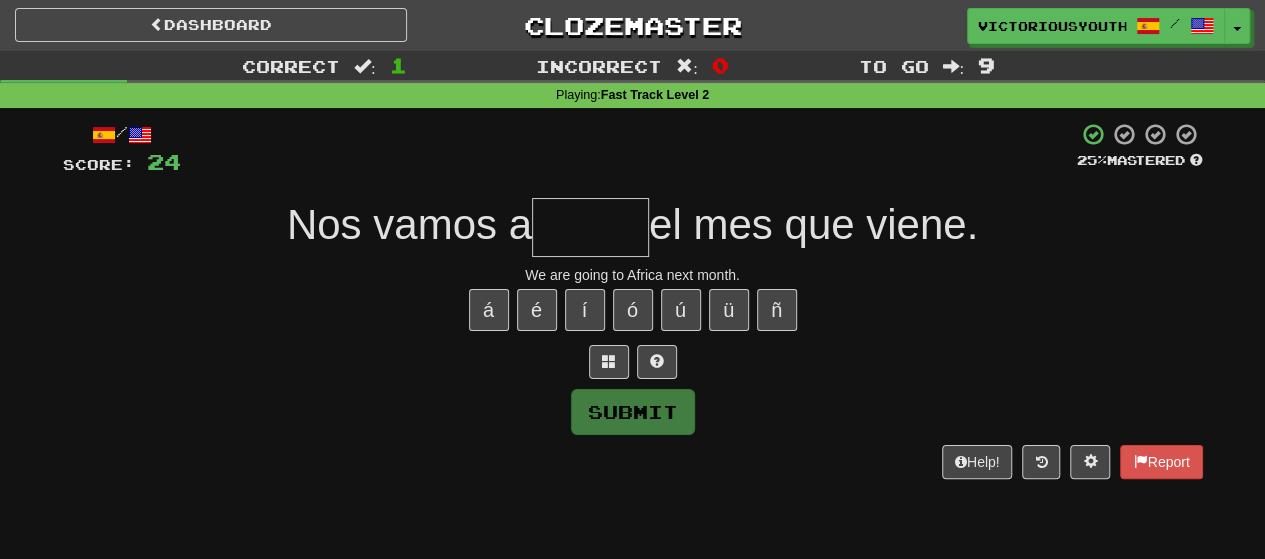 type on "*" 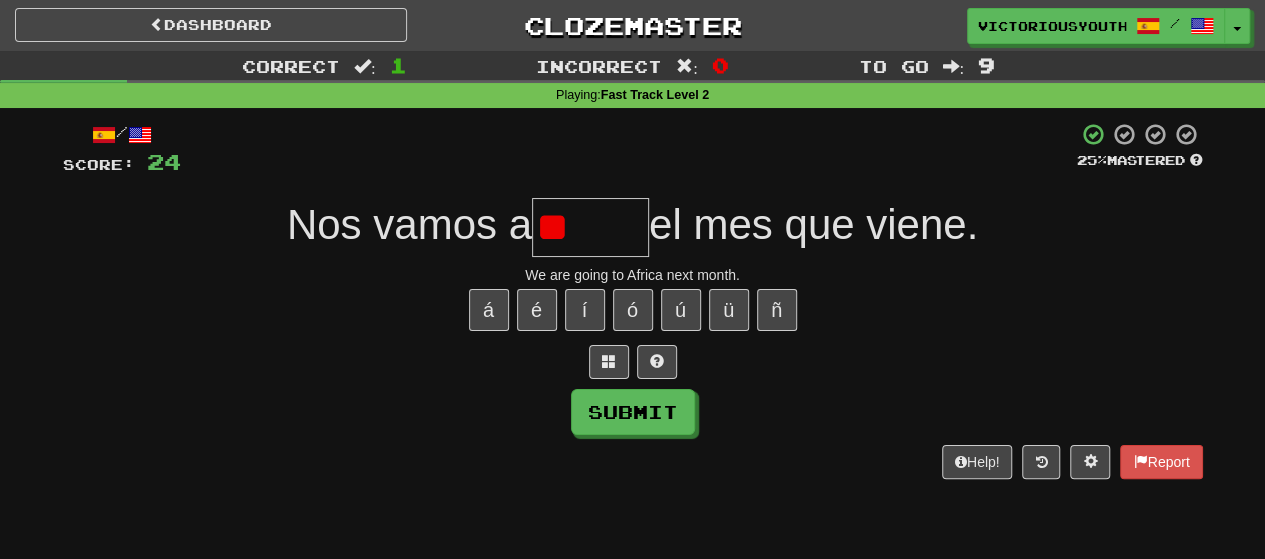 type on "*" 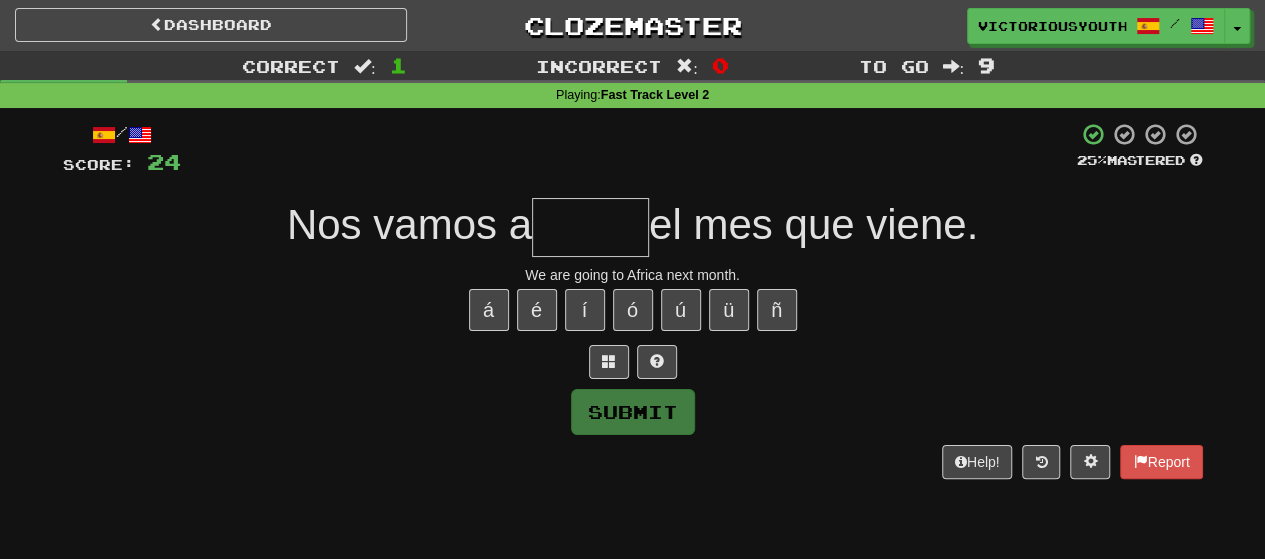 type on "*" 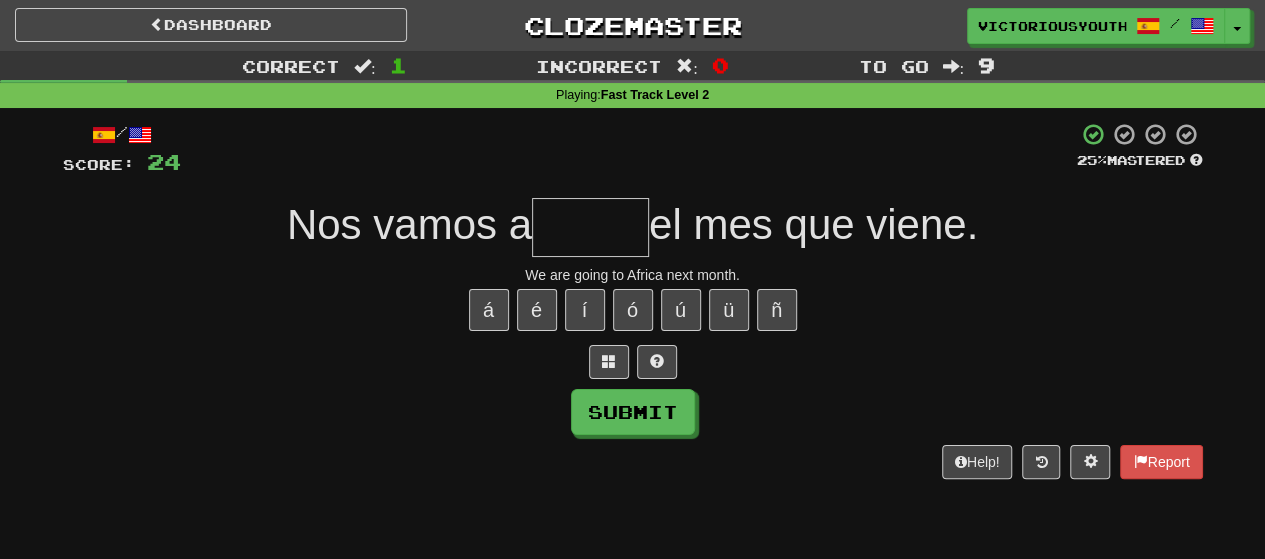 type on "*" 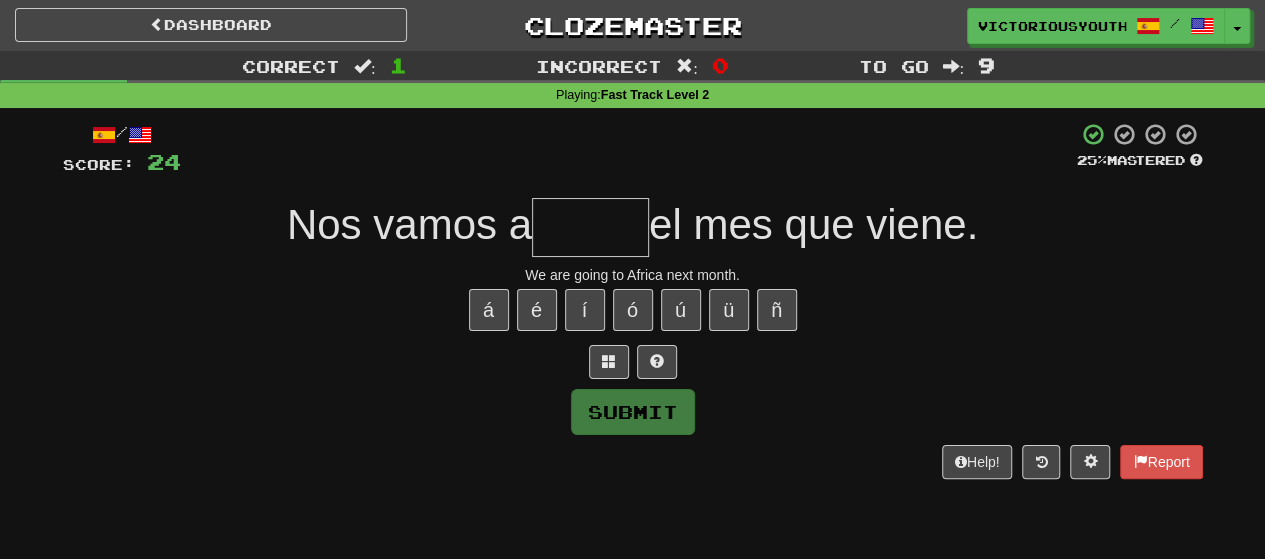 type on "*" 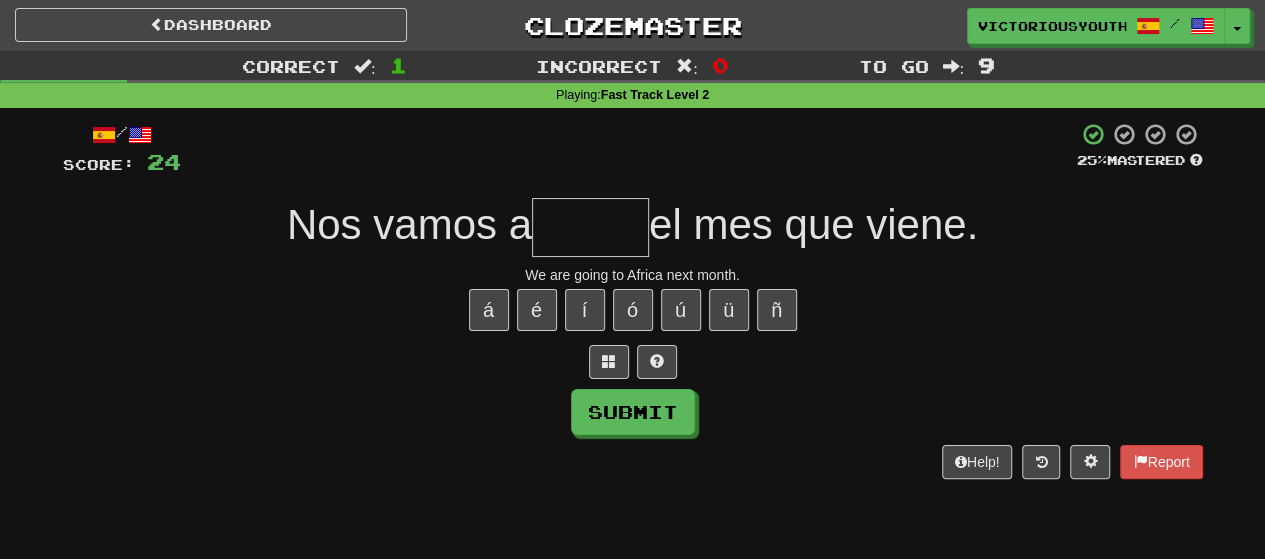 type on "*" 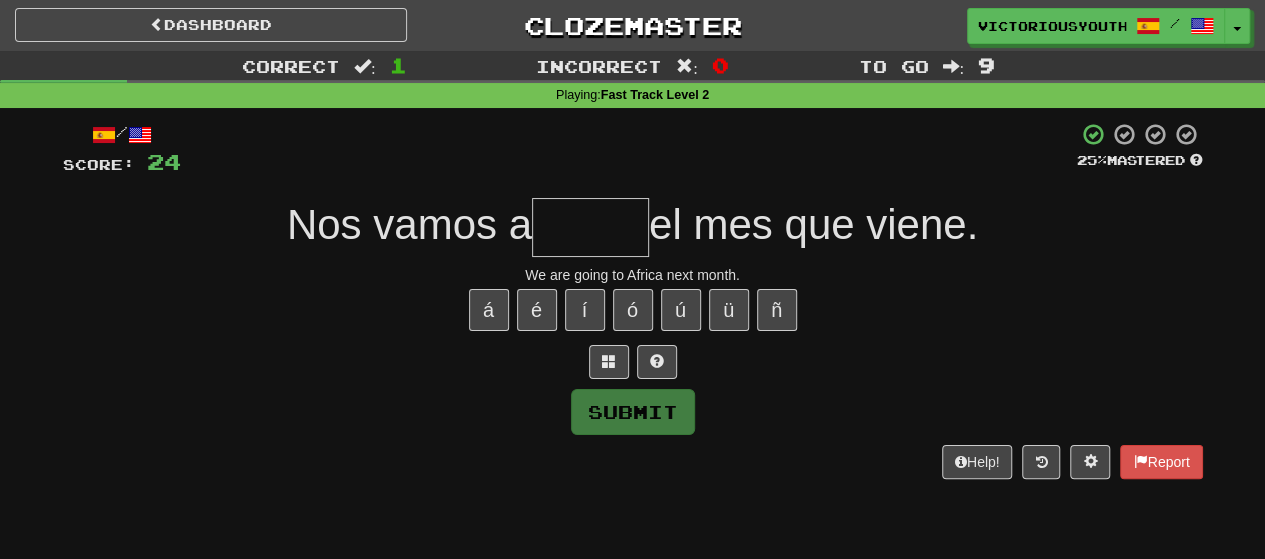 type on "*" 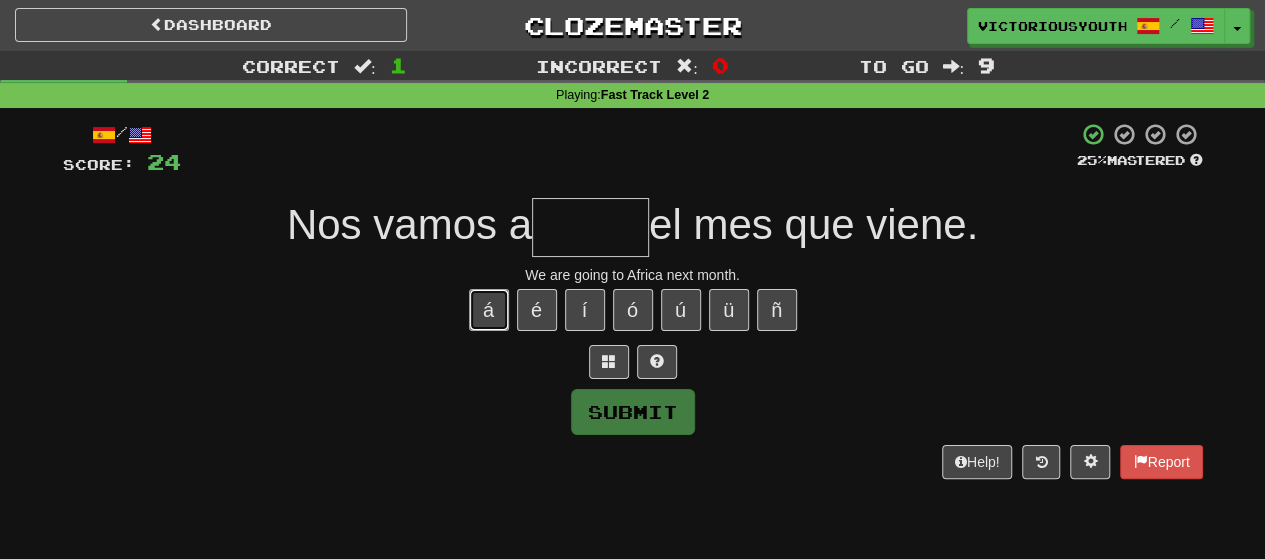 click on "á" at bounding box center [489, 310] 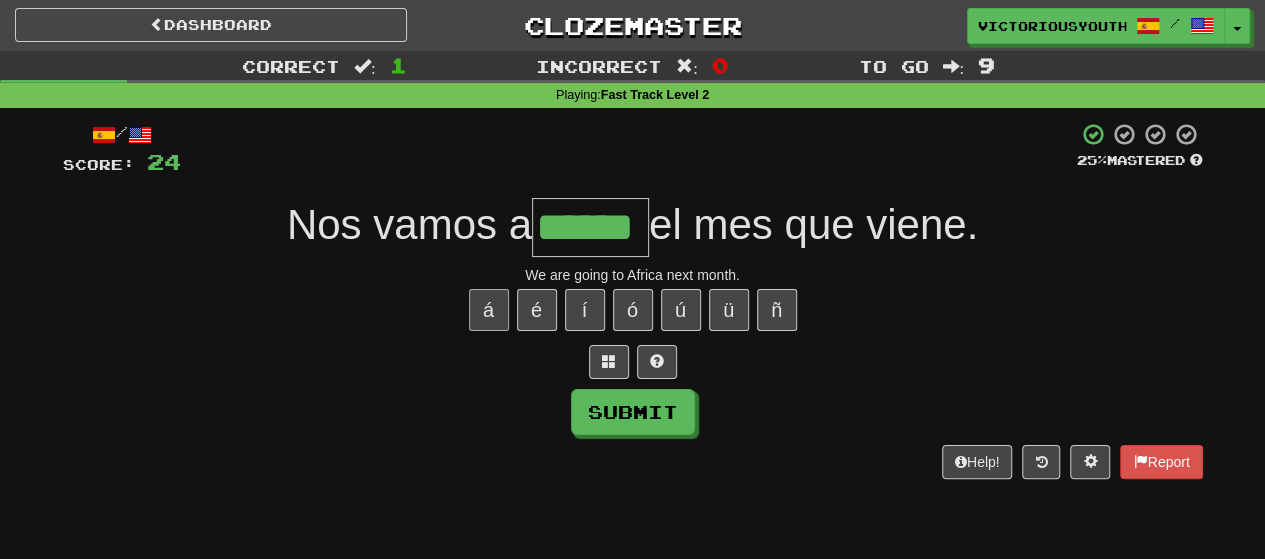 type on "******" 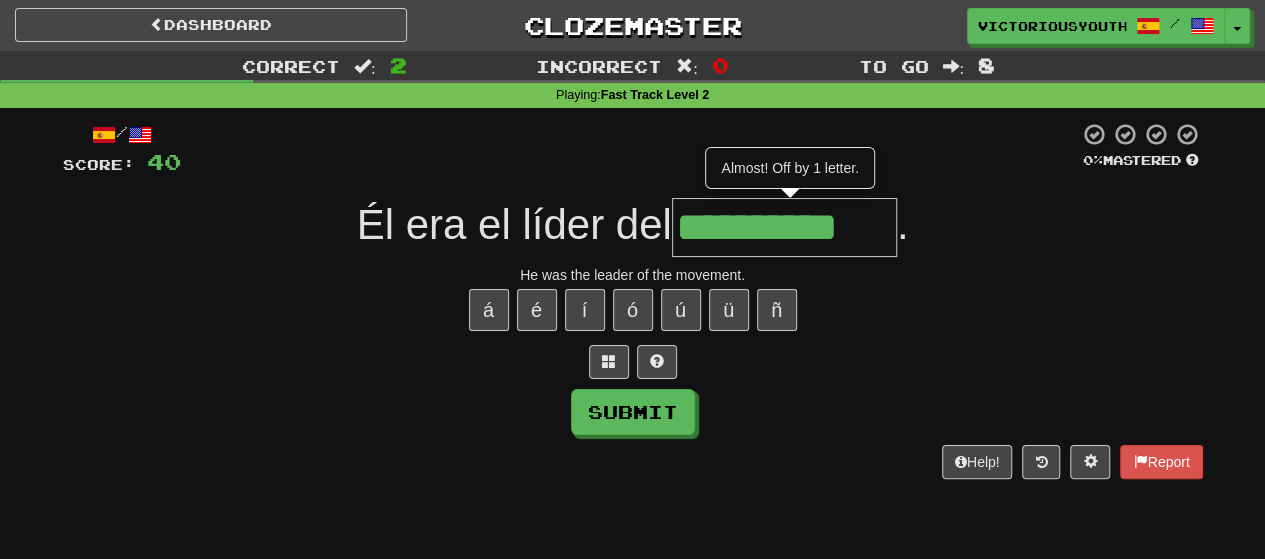 type on "**********" 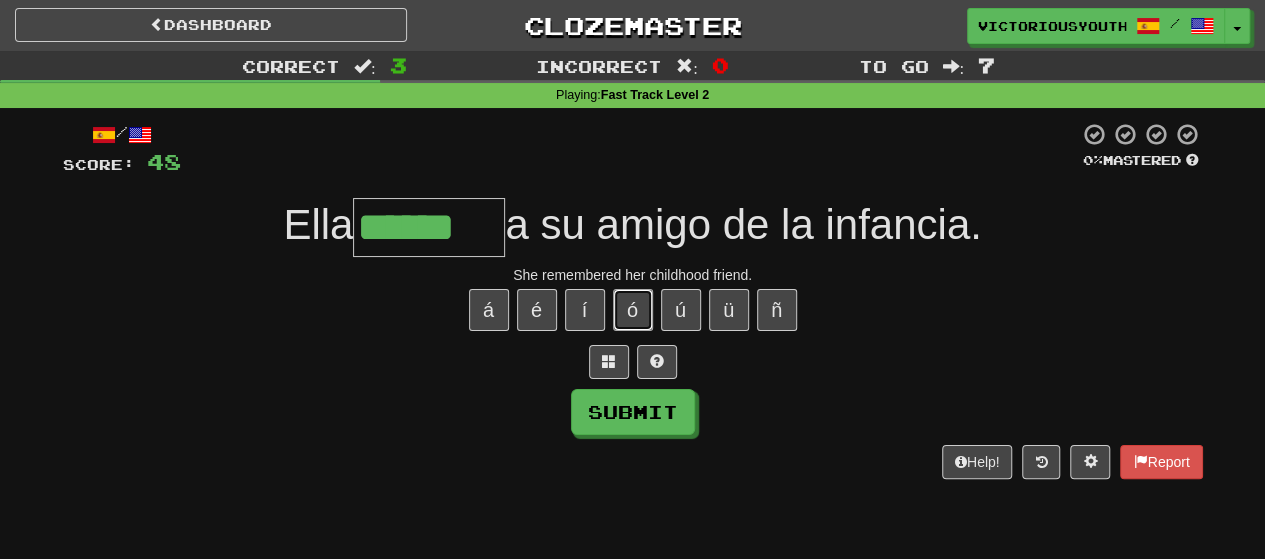 click on "ó" at bounding box center [633, 310] 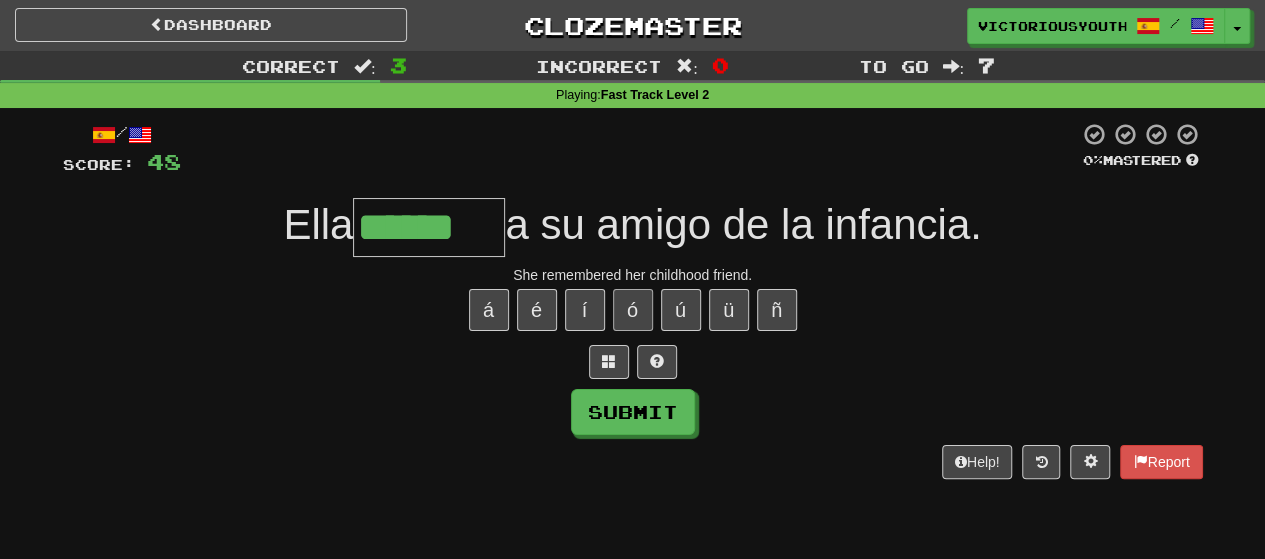 type on "*******" 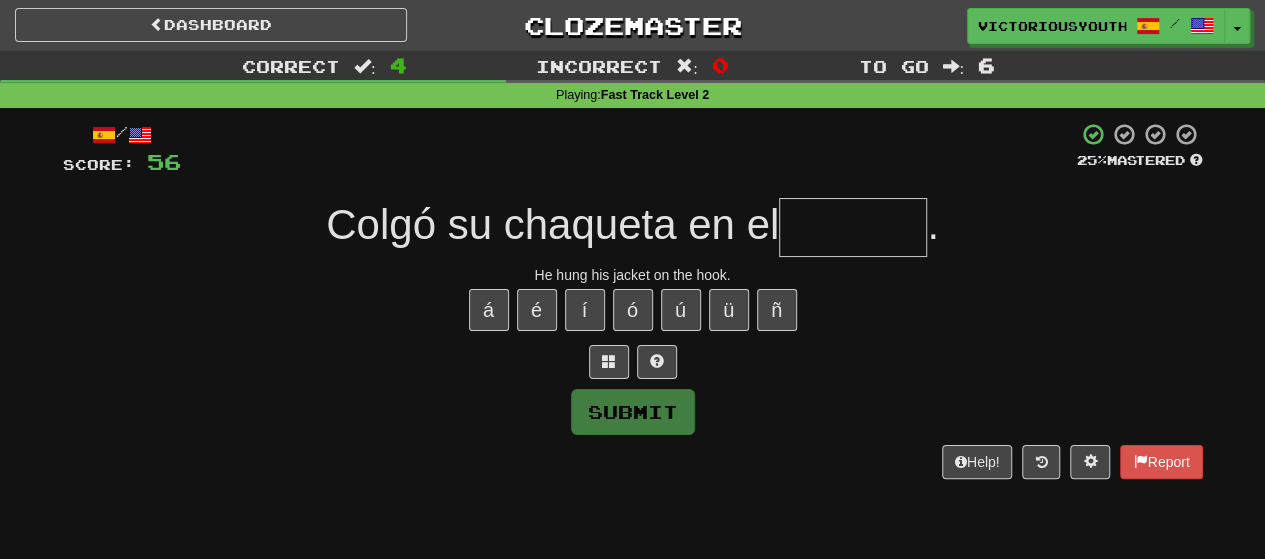 type on "*" 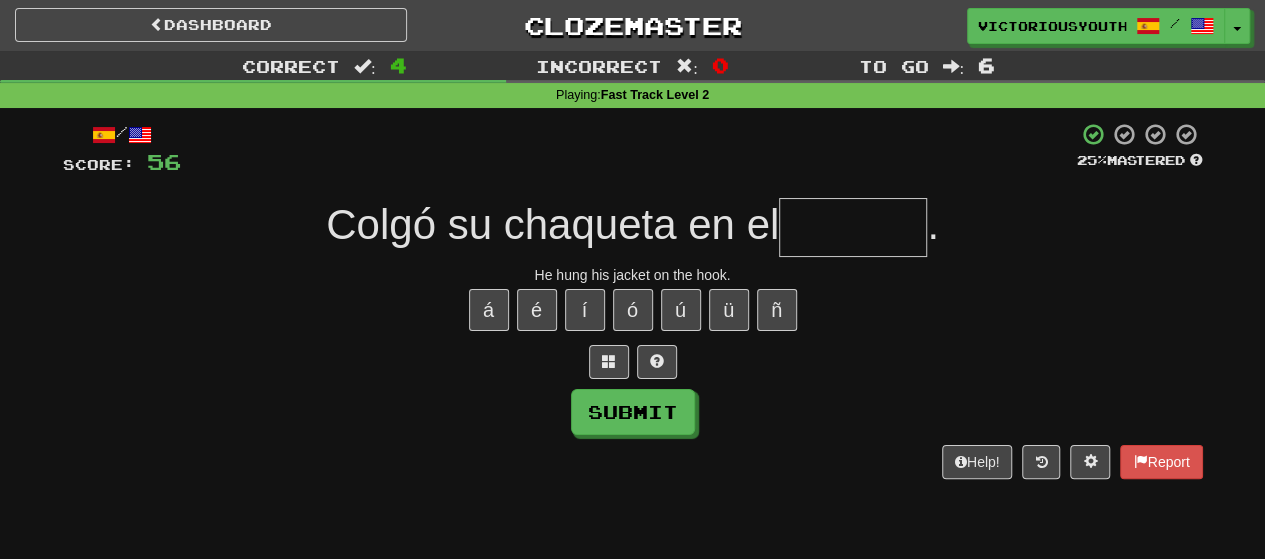type on "*" 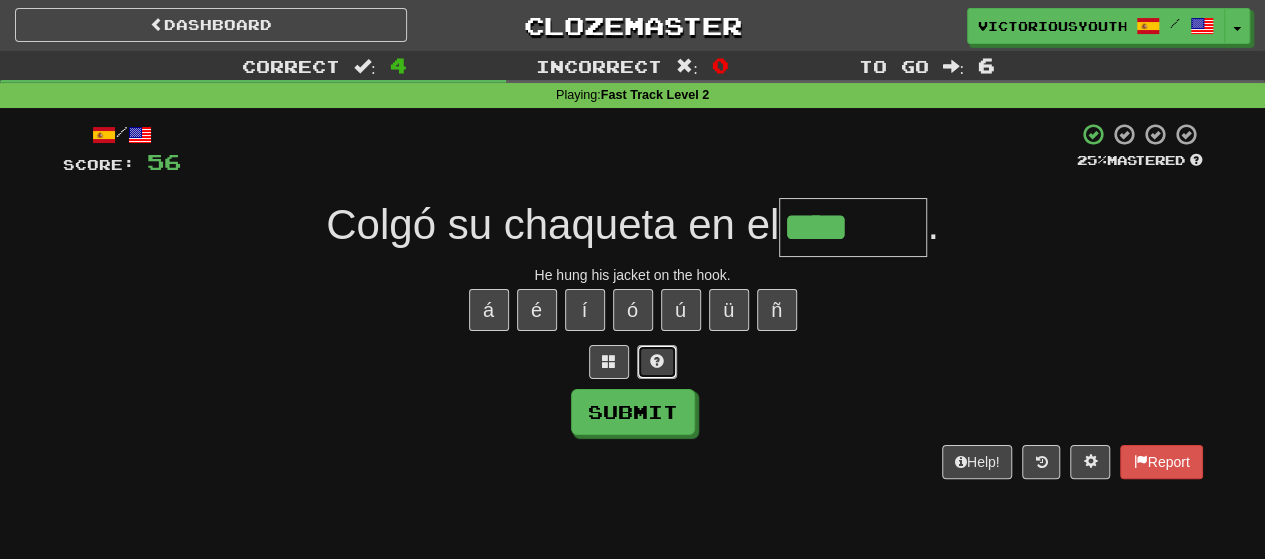 click at bounding box center (657, 361) 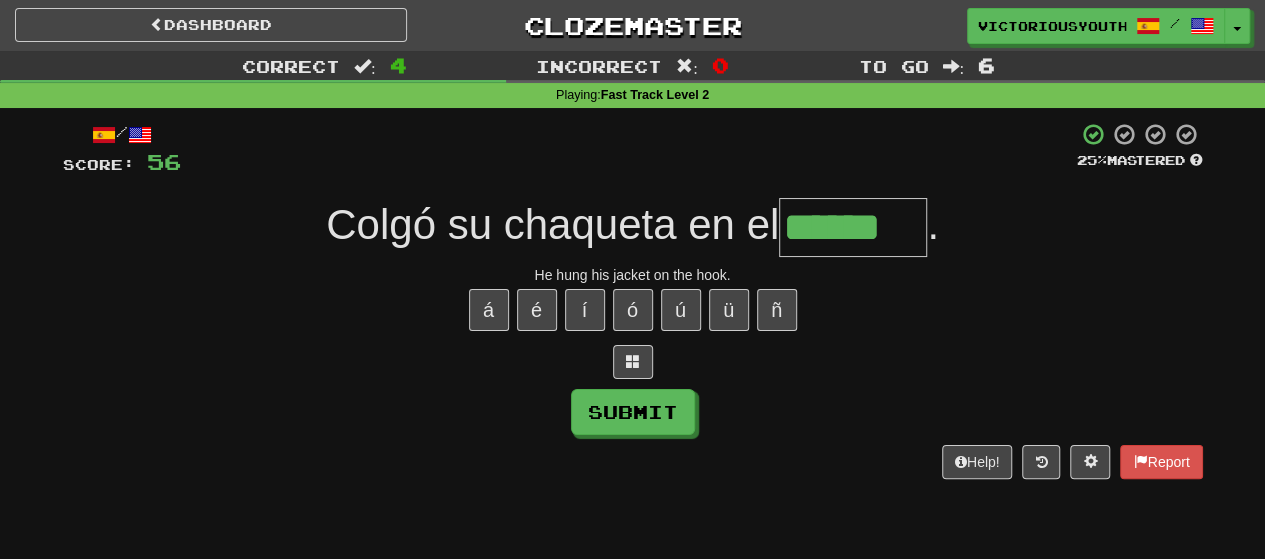 type on "******" 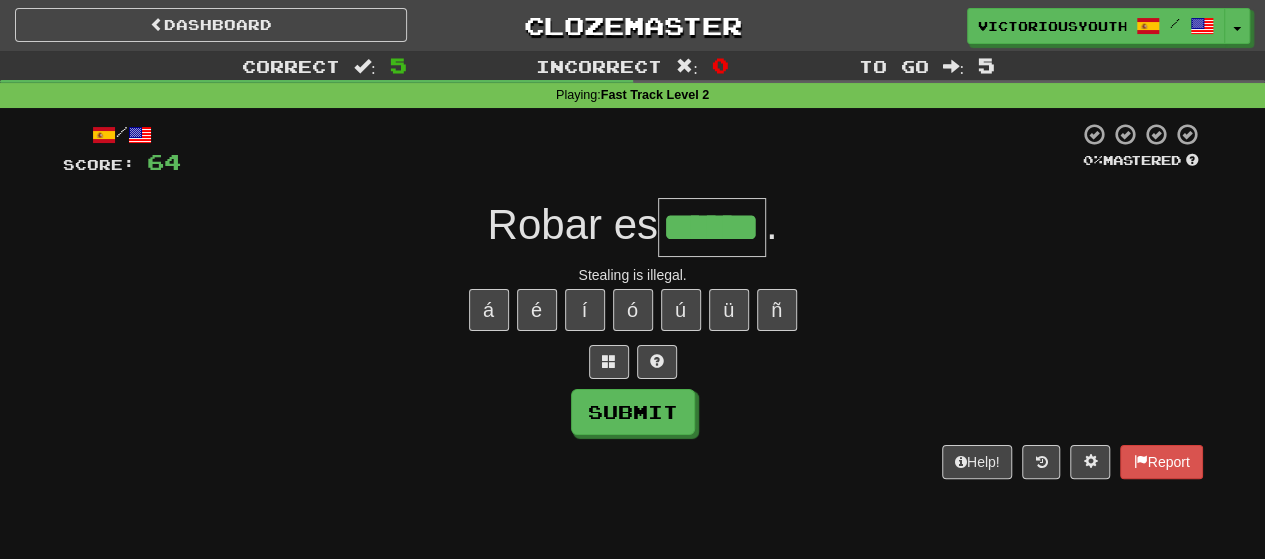 type on "******" 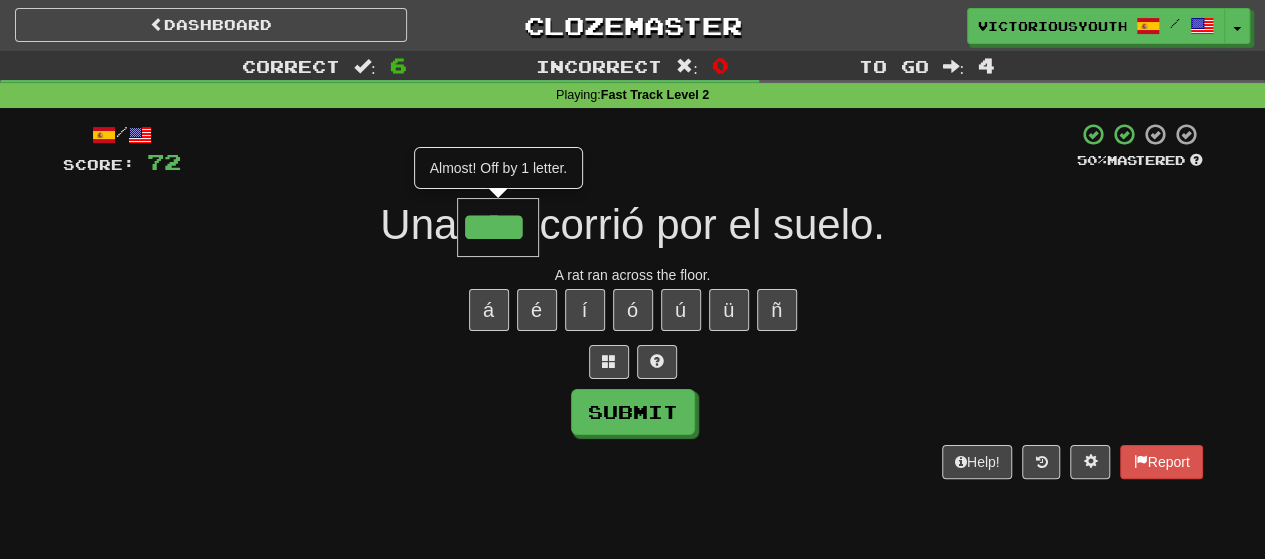 type on "****" 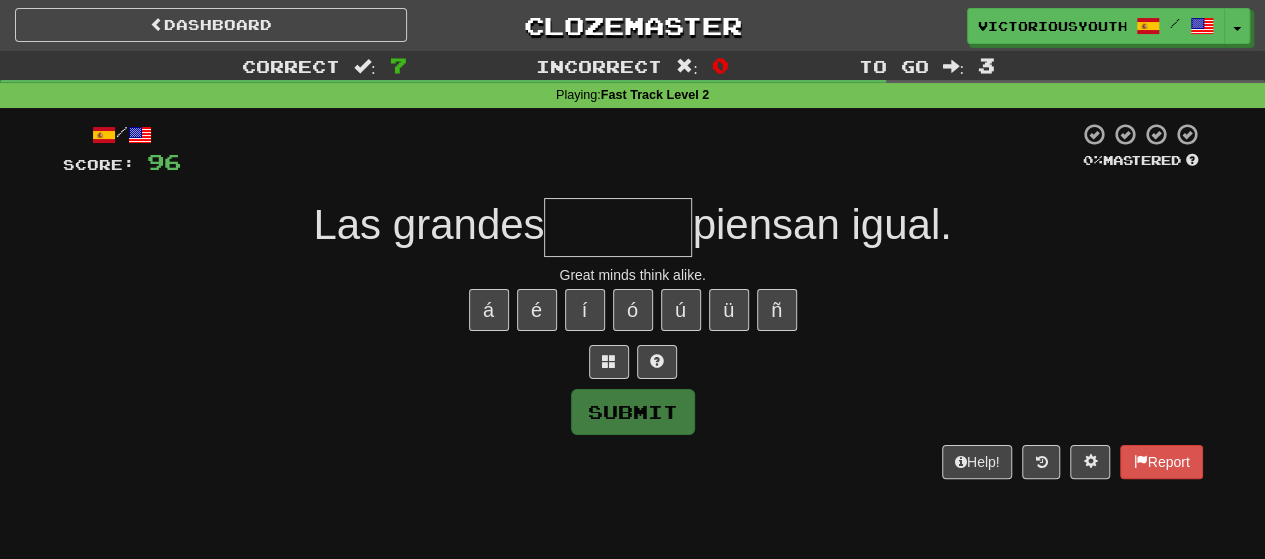 type on "*" 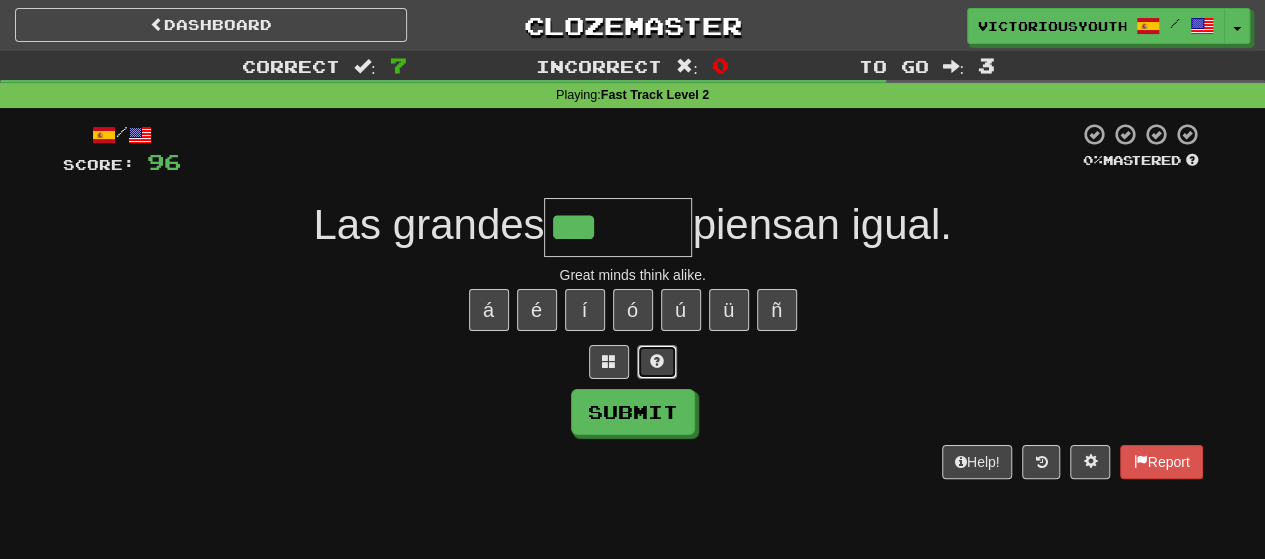 click at bounding box center (657, 361) 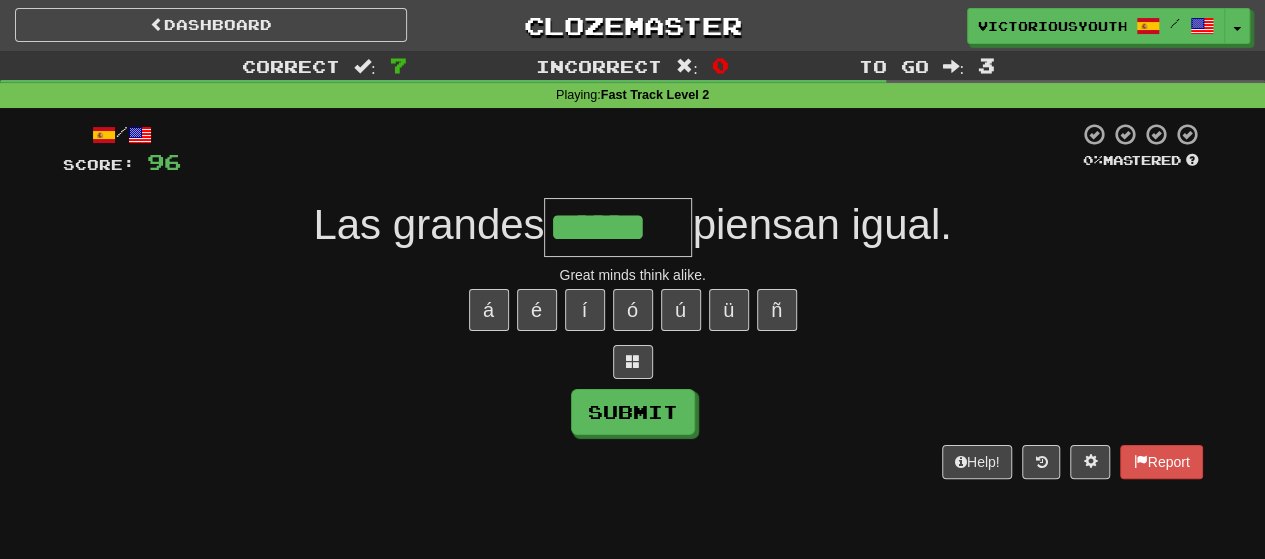 type on "******" 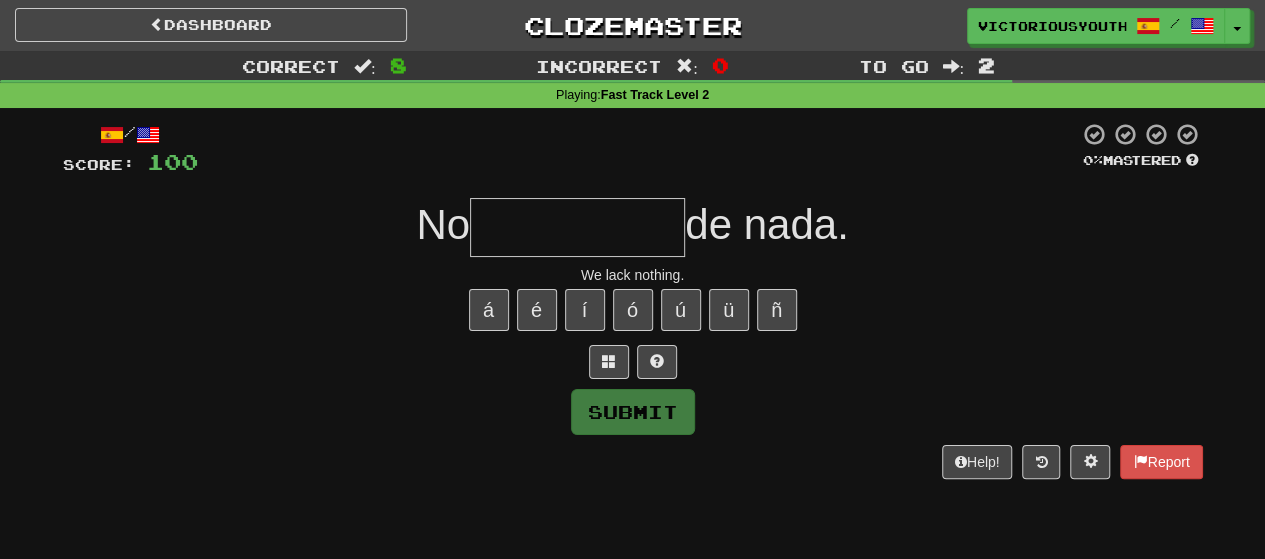 type on "*" 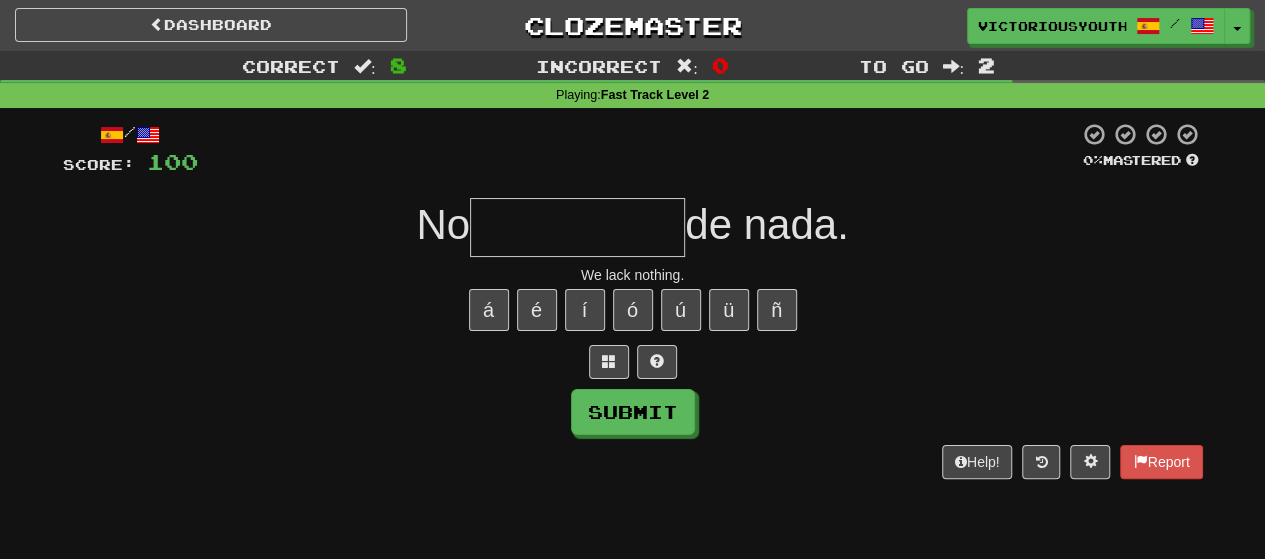 type on "*" 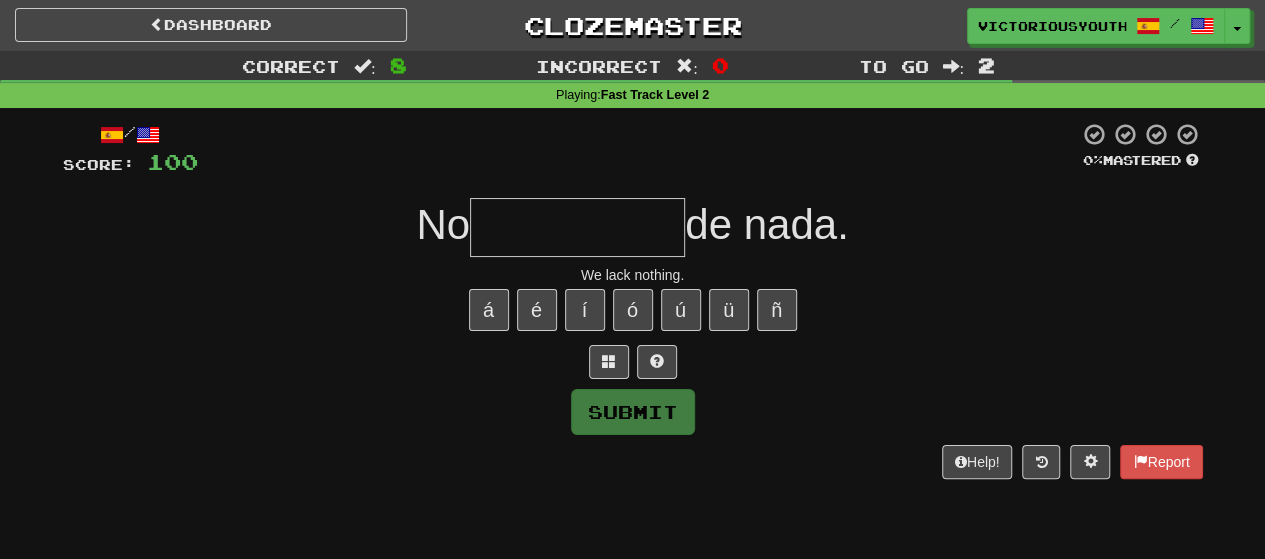 type on "*" 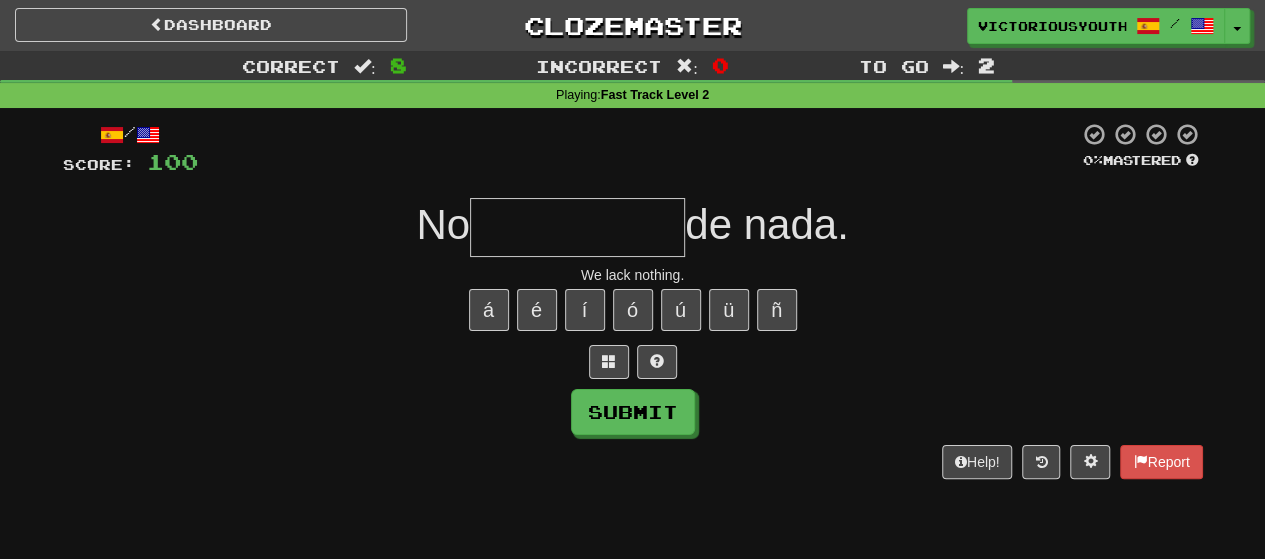 type on "*" 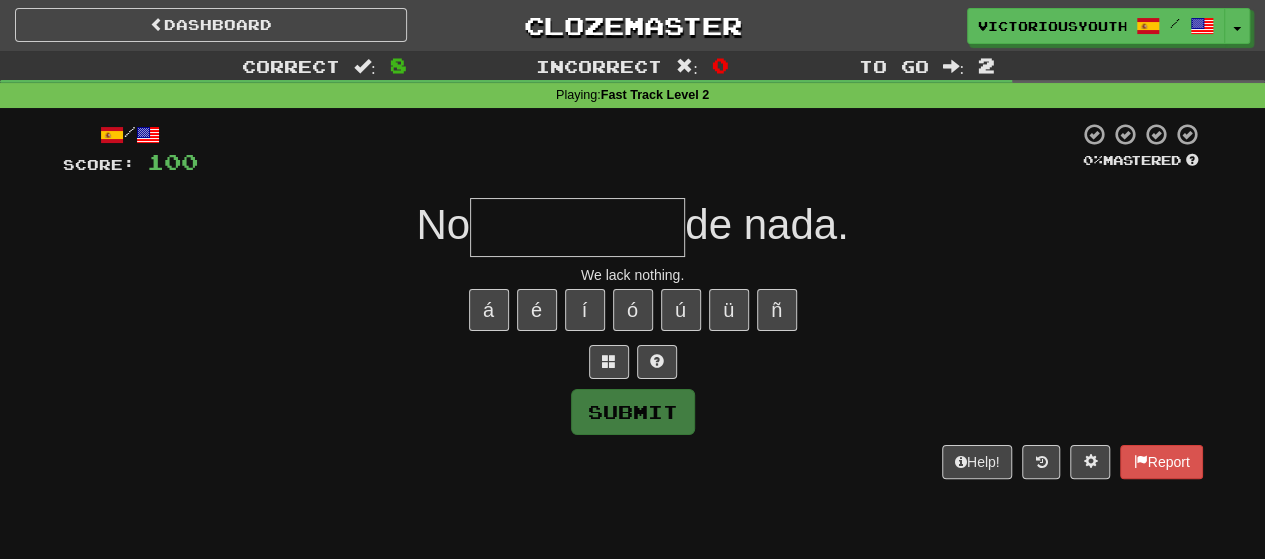type on "*" 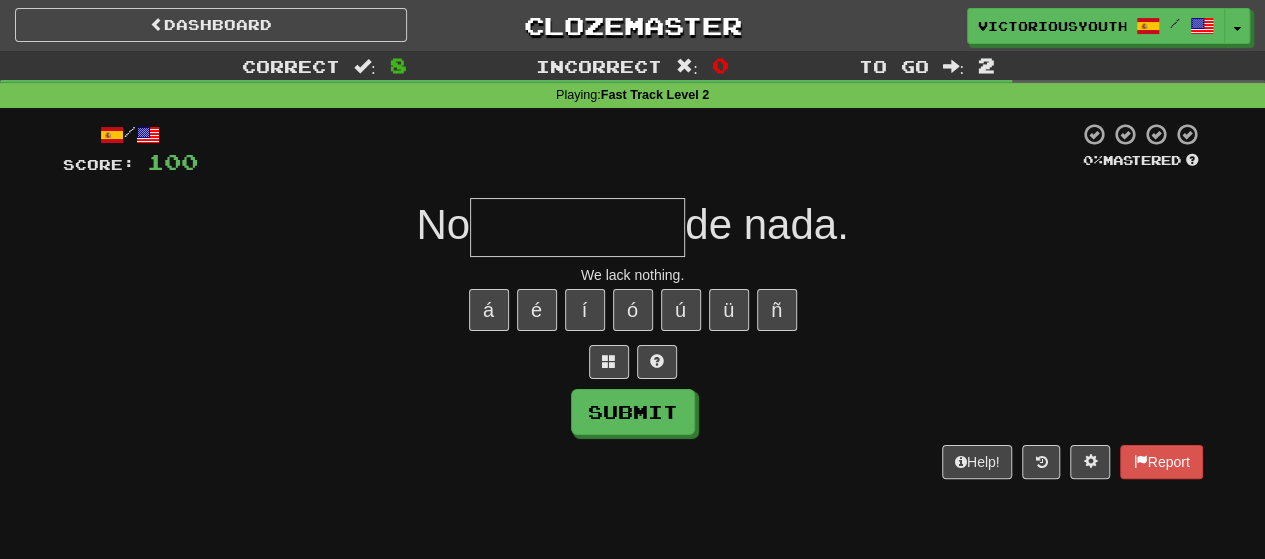 type on "*" 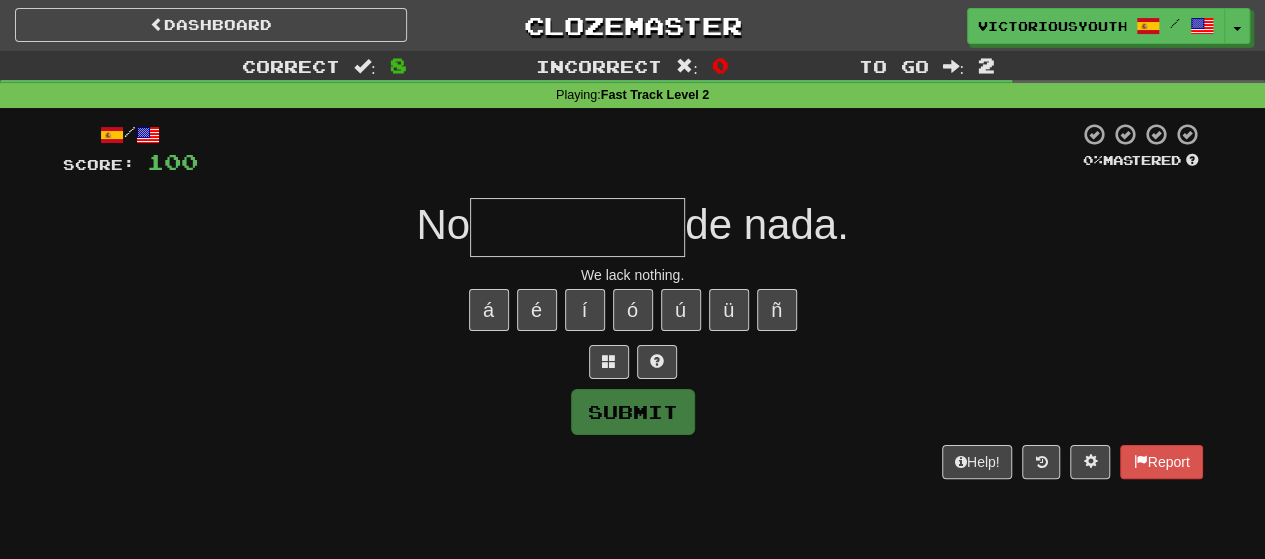 type on "*" 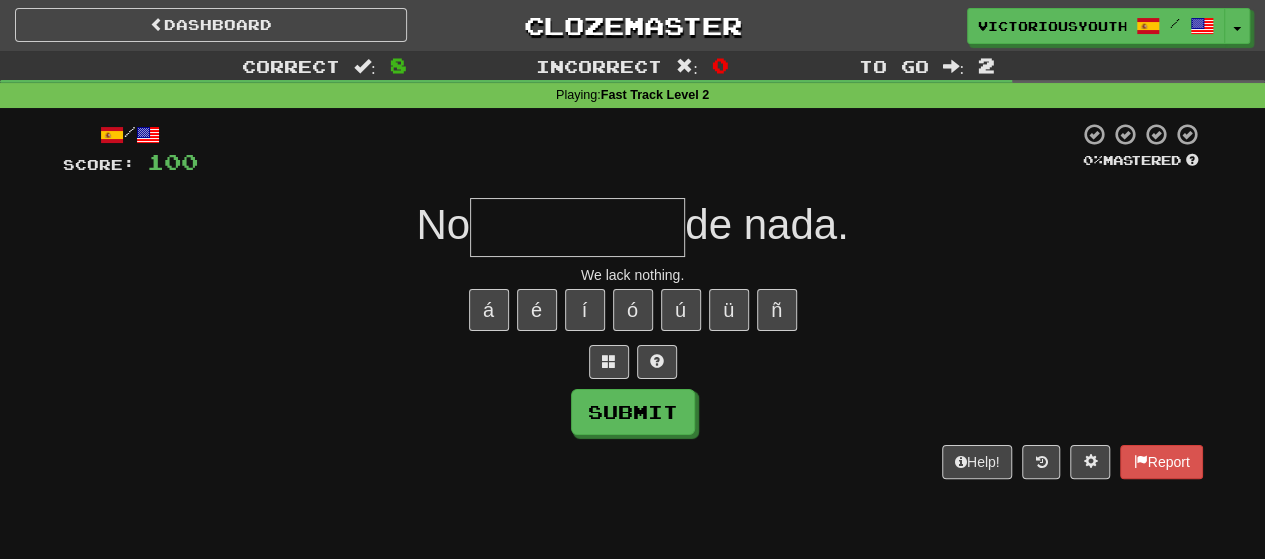 type on "*" 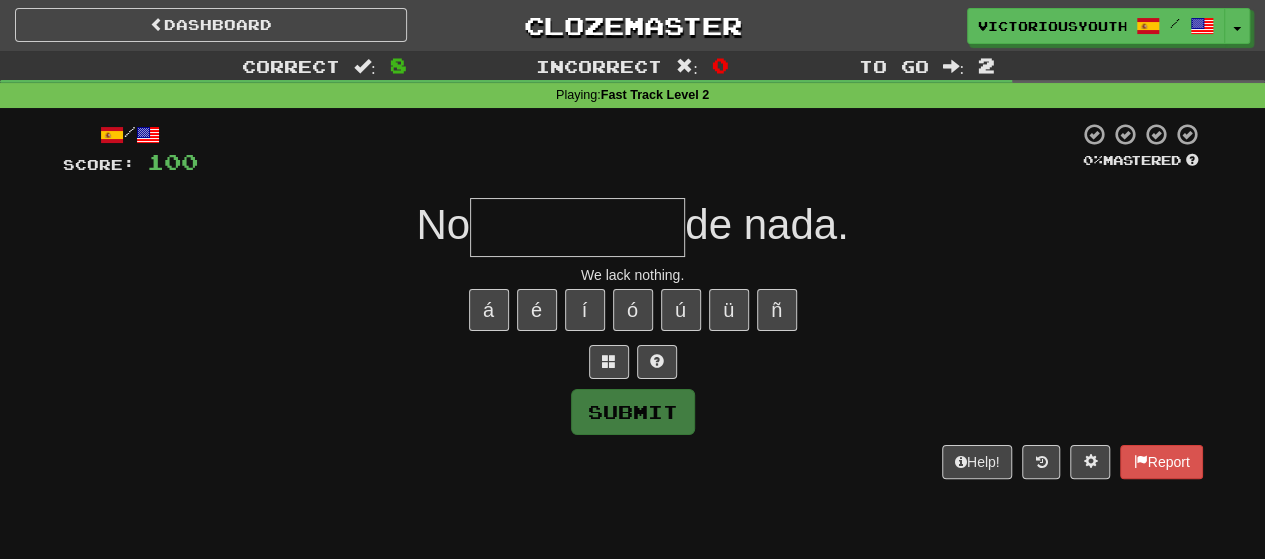 type on "*" 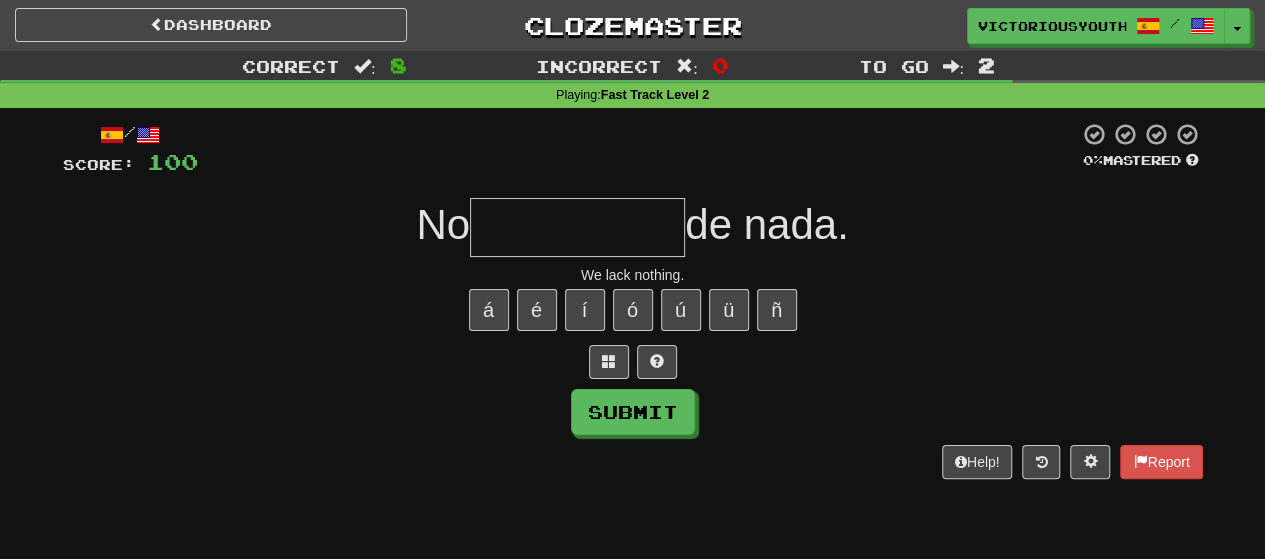 type on "*" 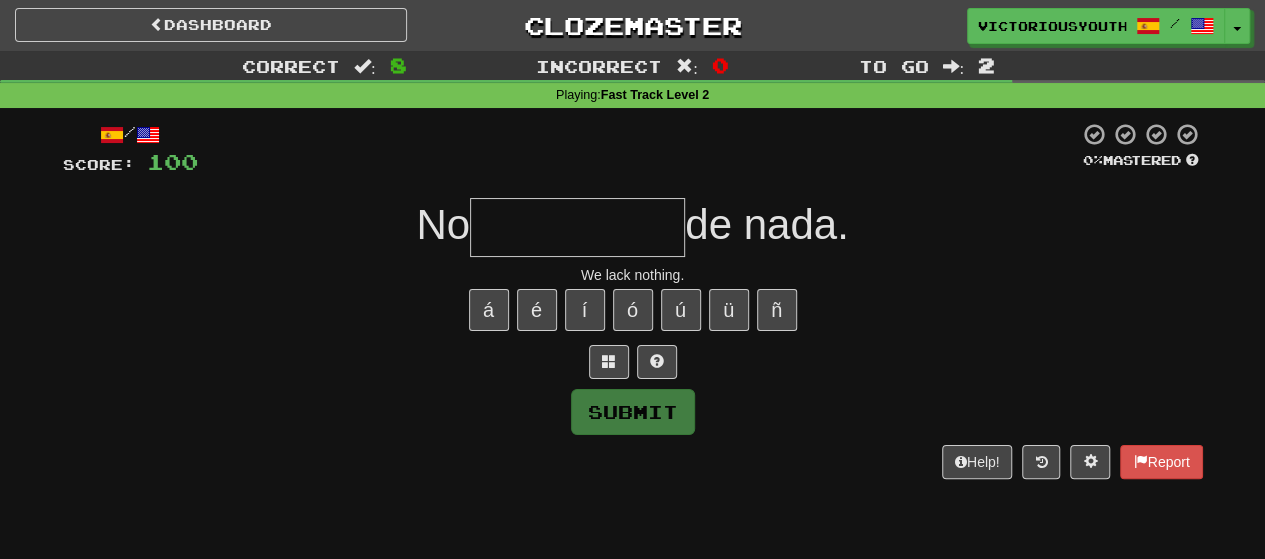 type on "*" 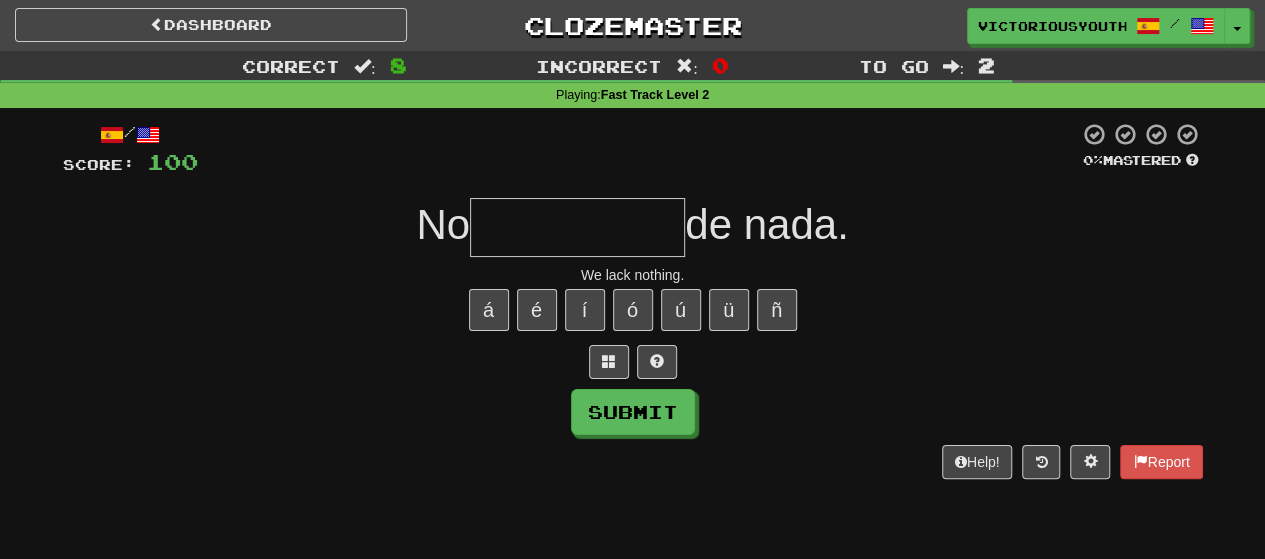 type on "*" 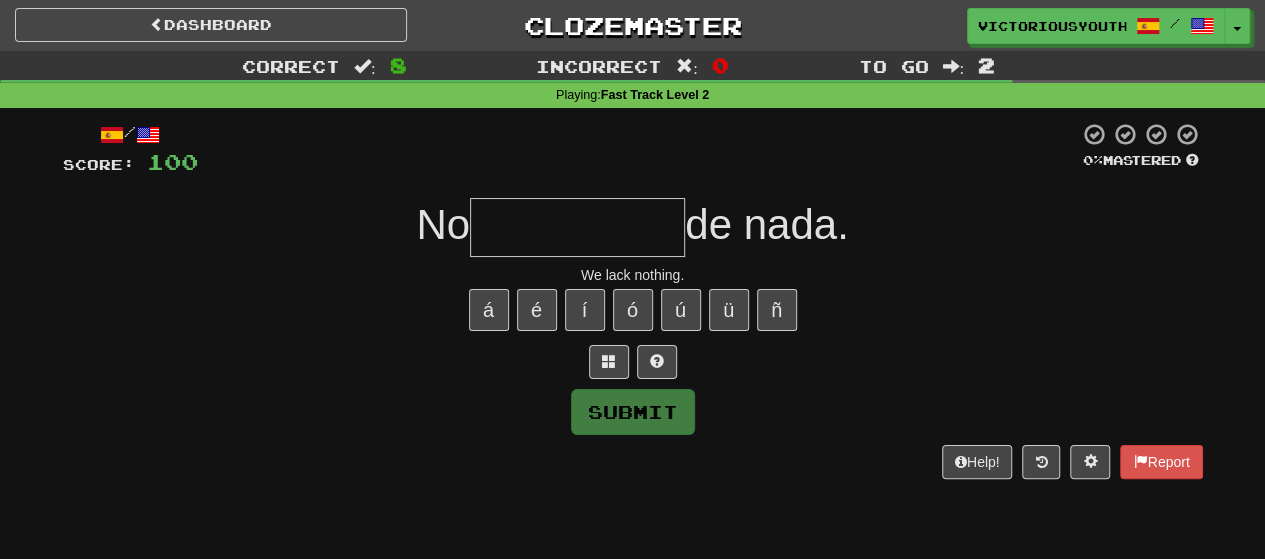 type on "*" 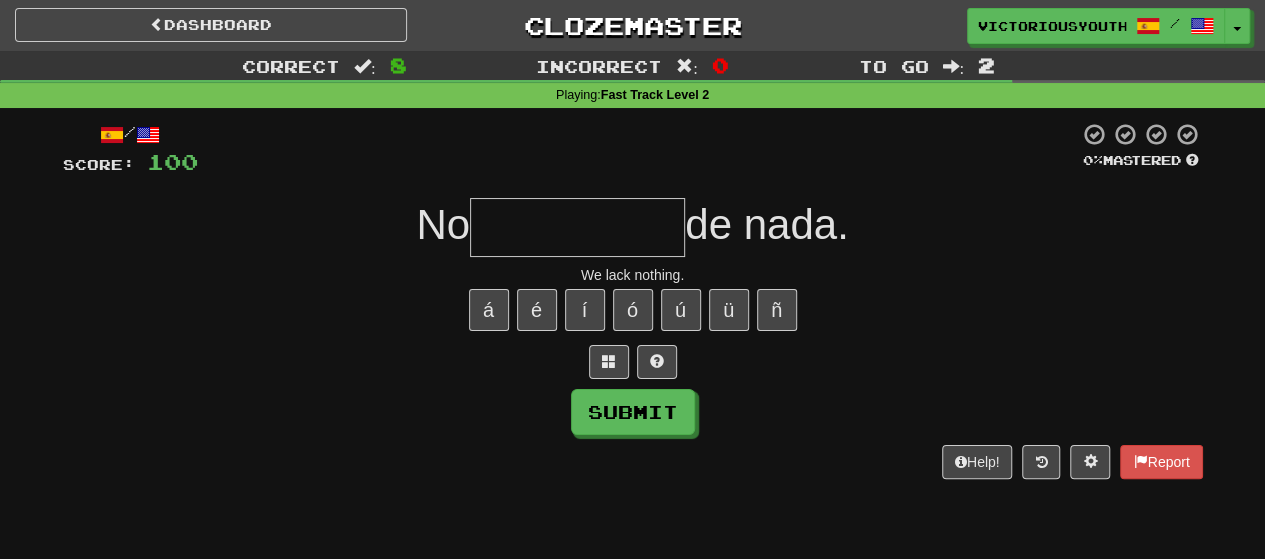 type on "*" 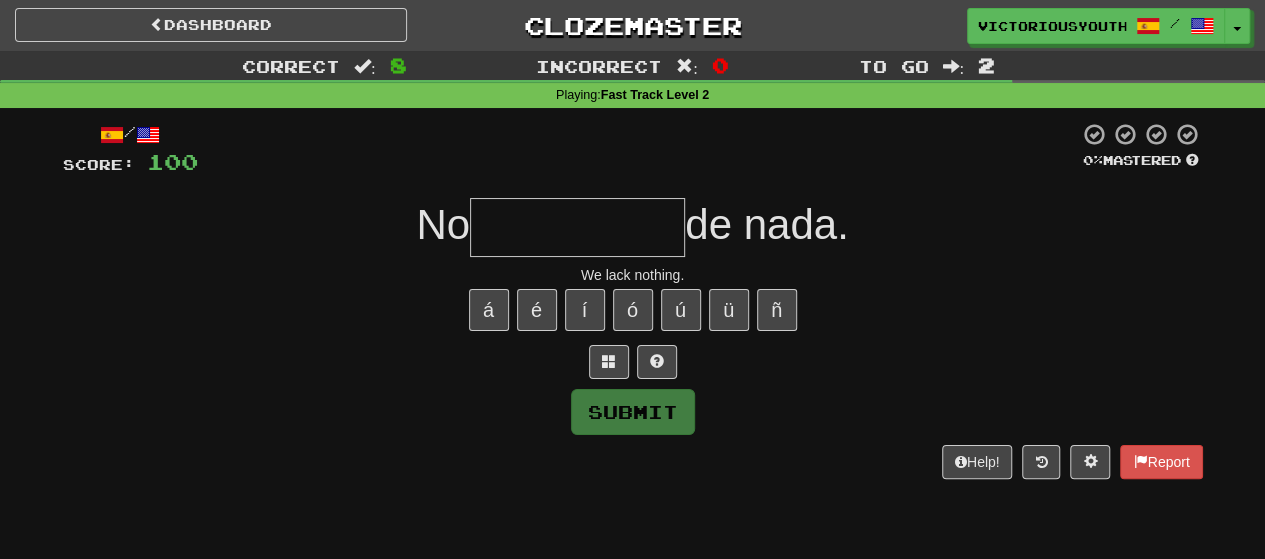 type on "*" 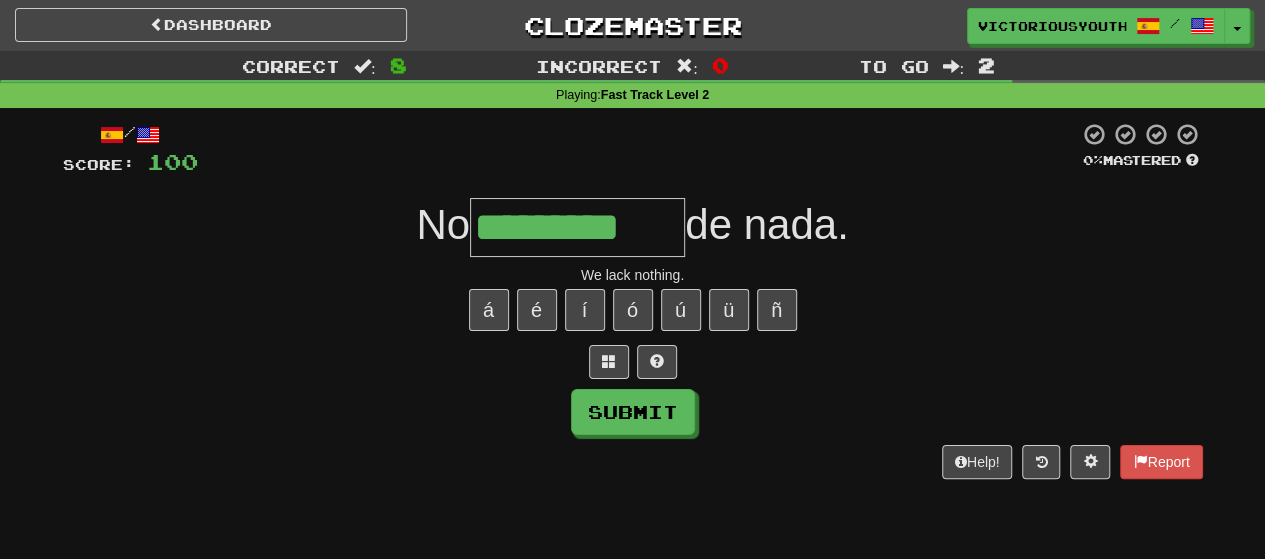 type on "*********" 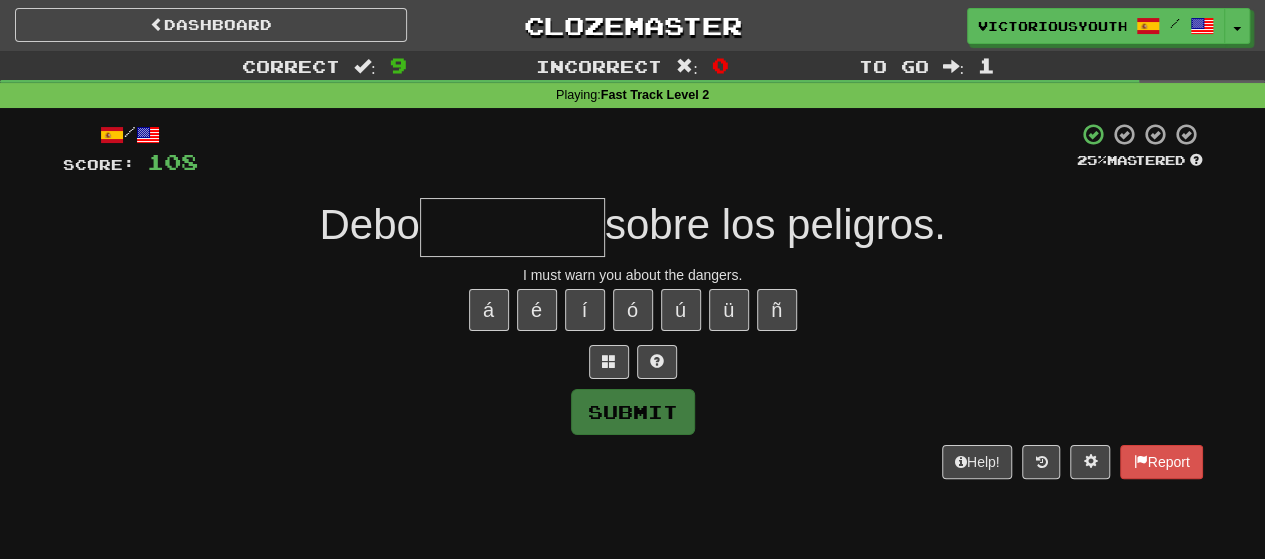 type on "*" 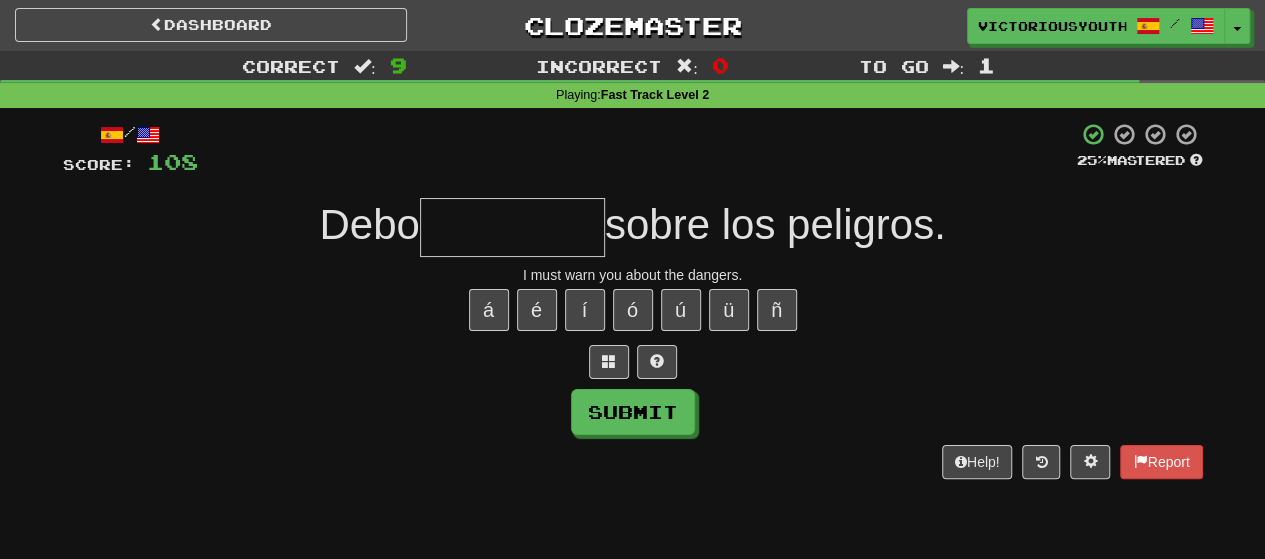 type on "*" 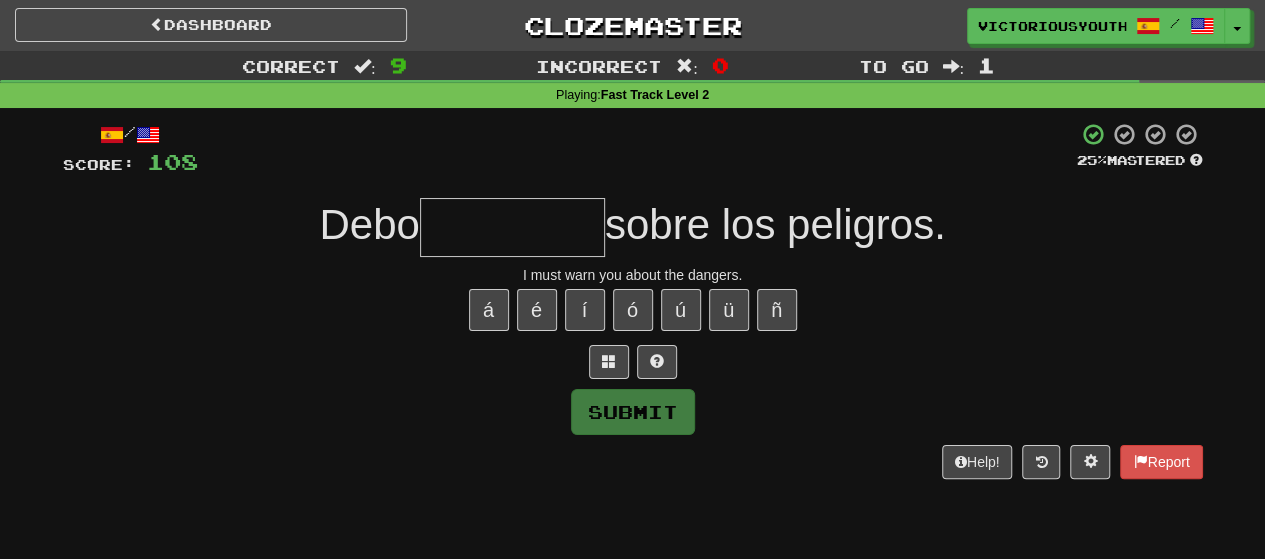 type on "*" 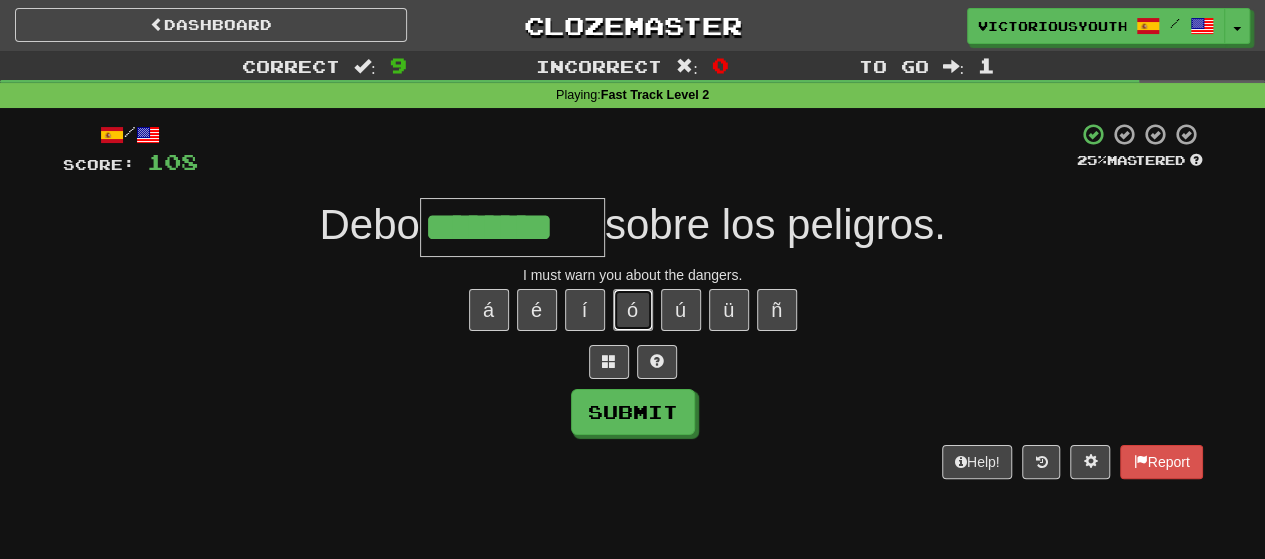 click on "ó" at bounding box center (633, 310) 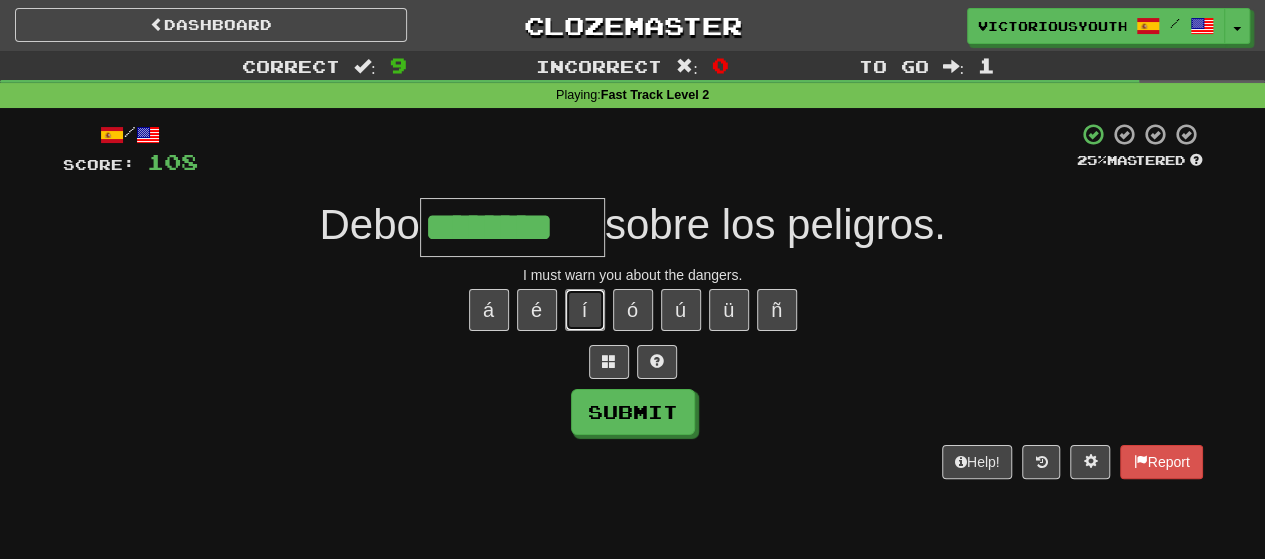 click on "í" at bounding box center (585, 310) 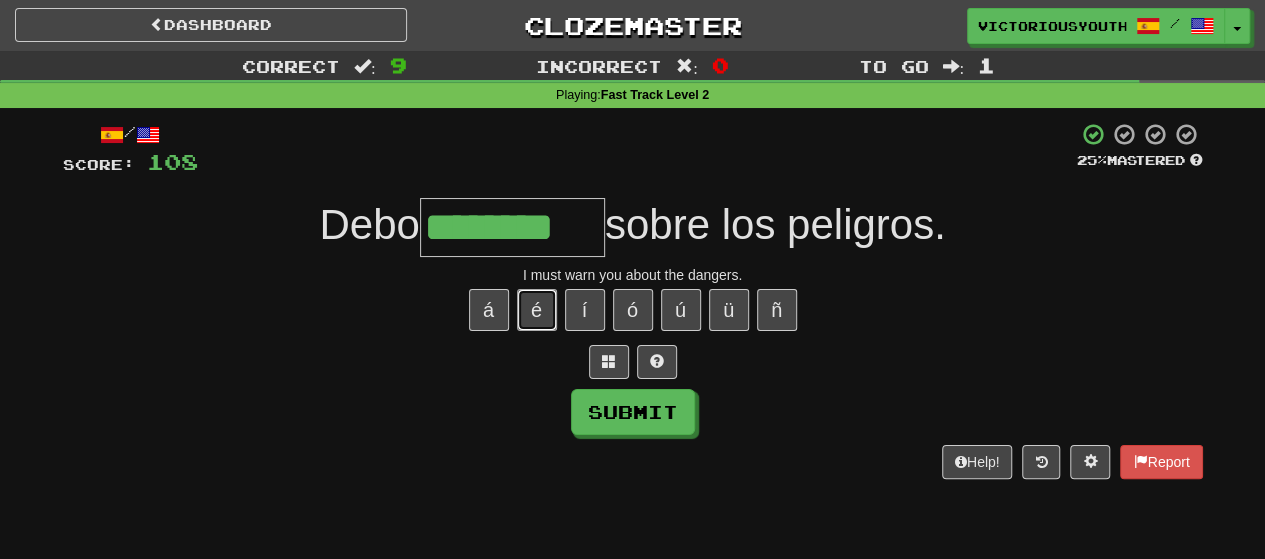 click on "é" at bounding box center (537, 310) 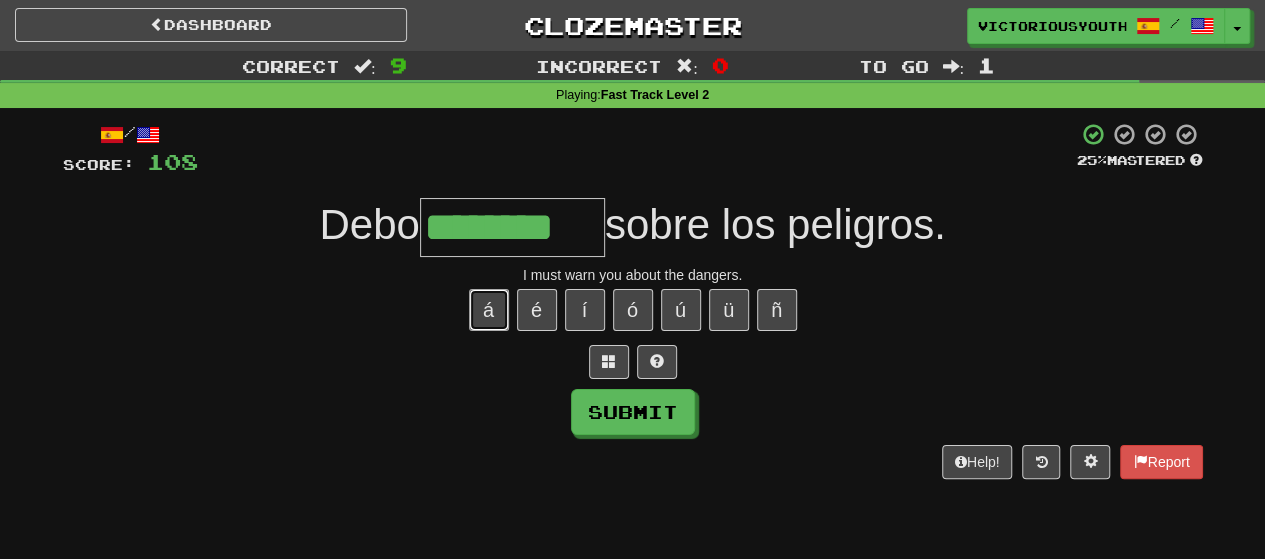click on "á" at bounding box center [489, 310] 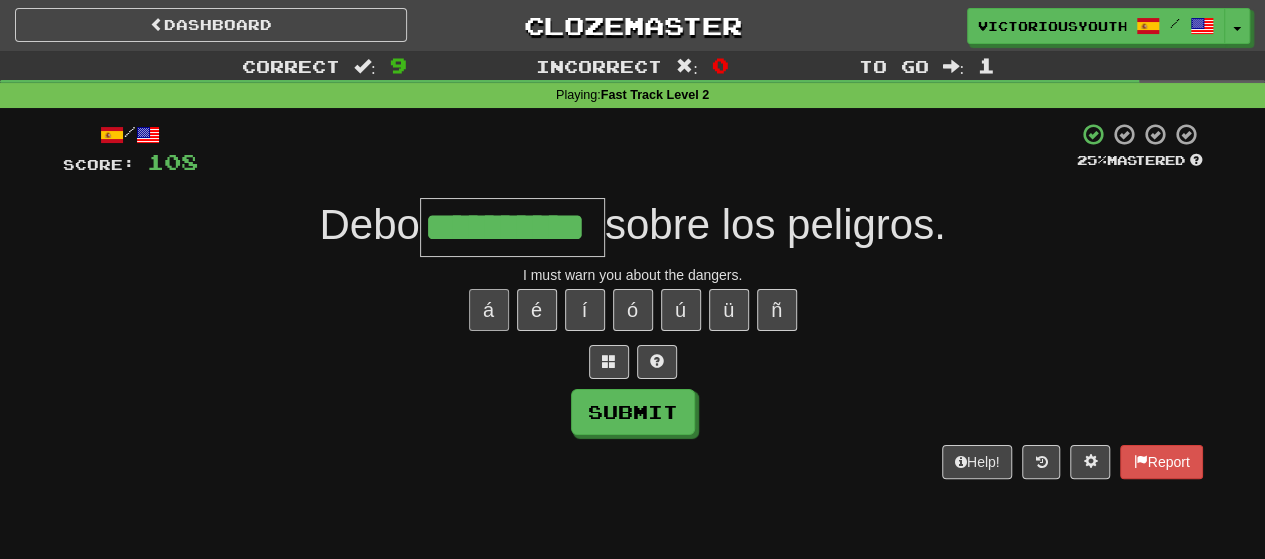 type on "**********" 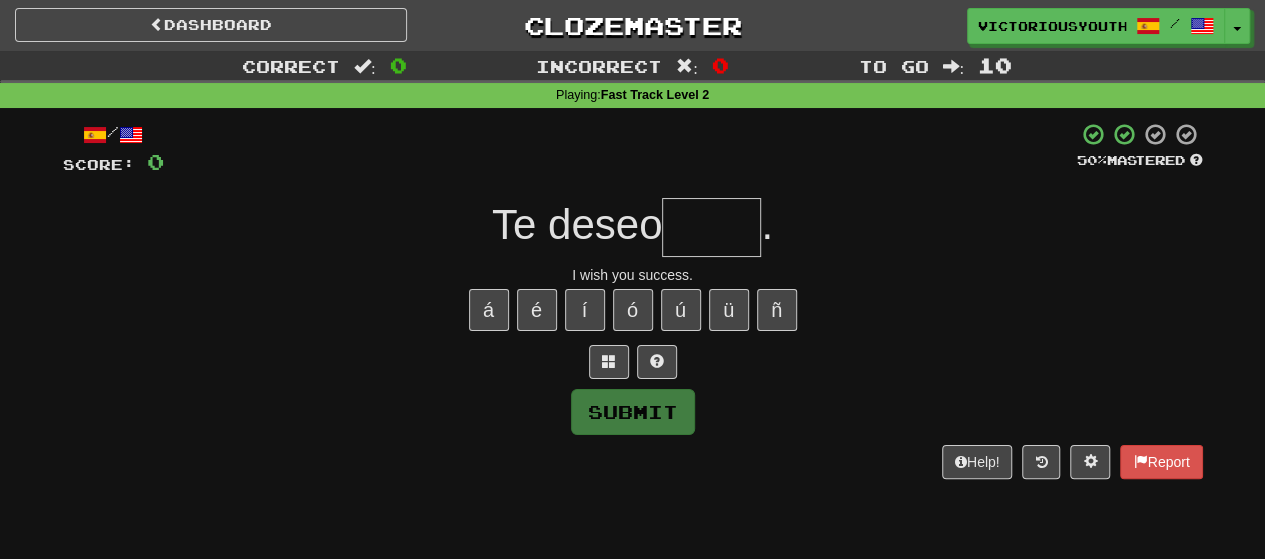type on "*" 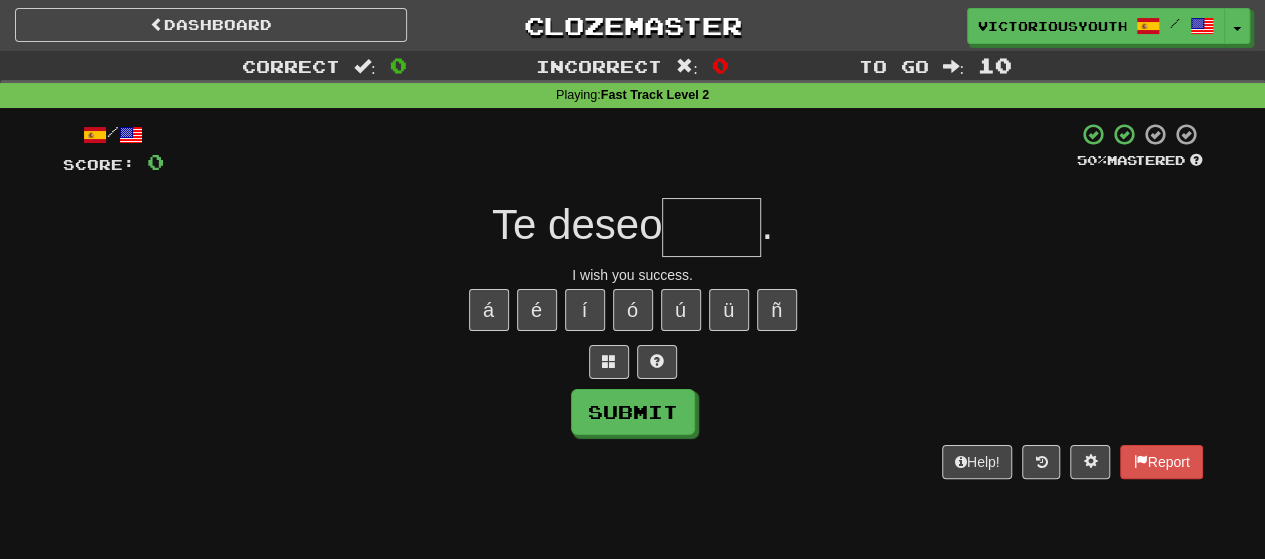 type on "*" 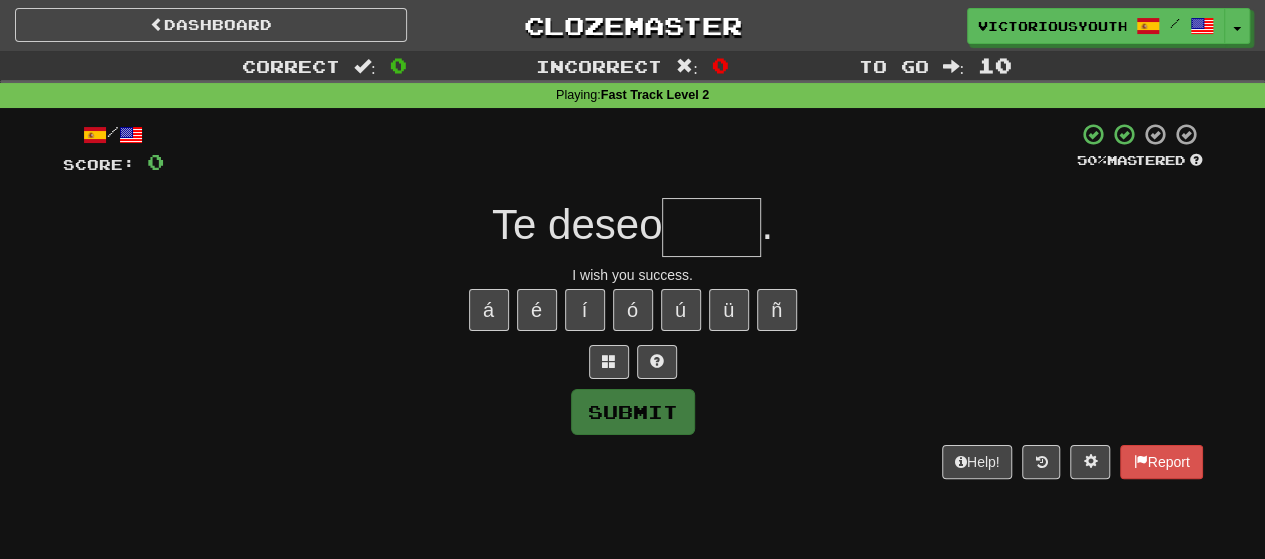 type on "*" 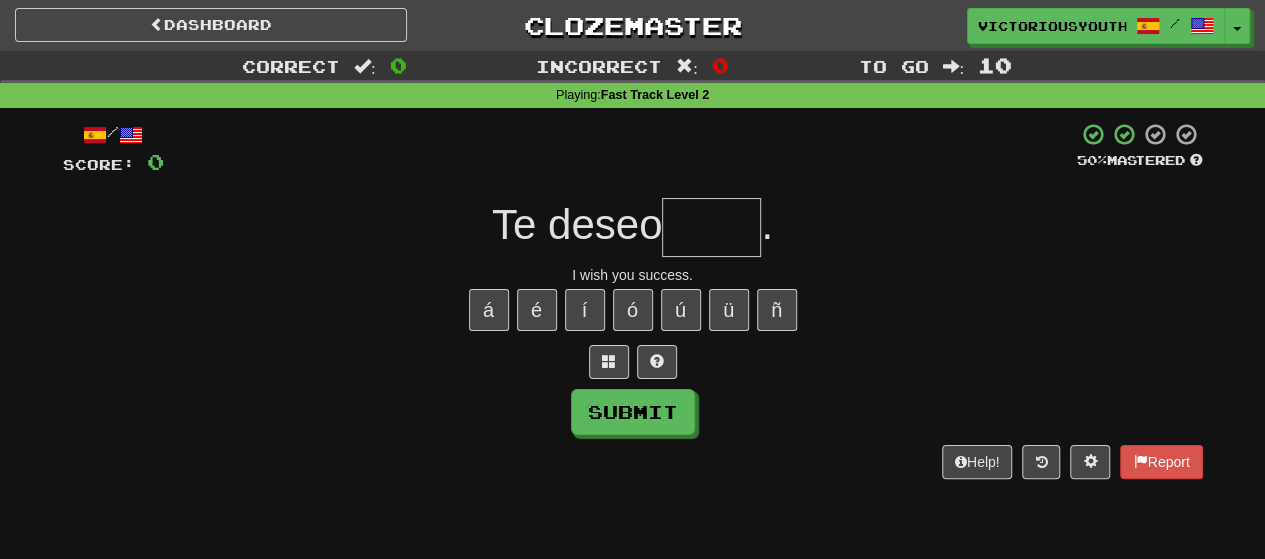 type on "*" 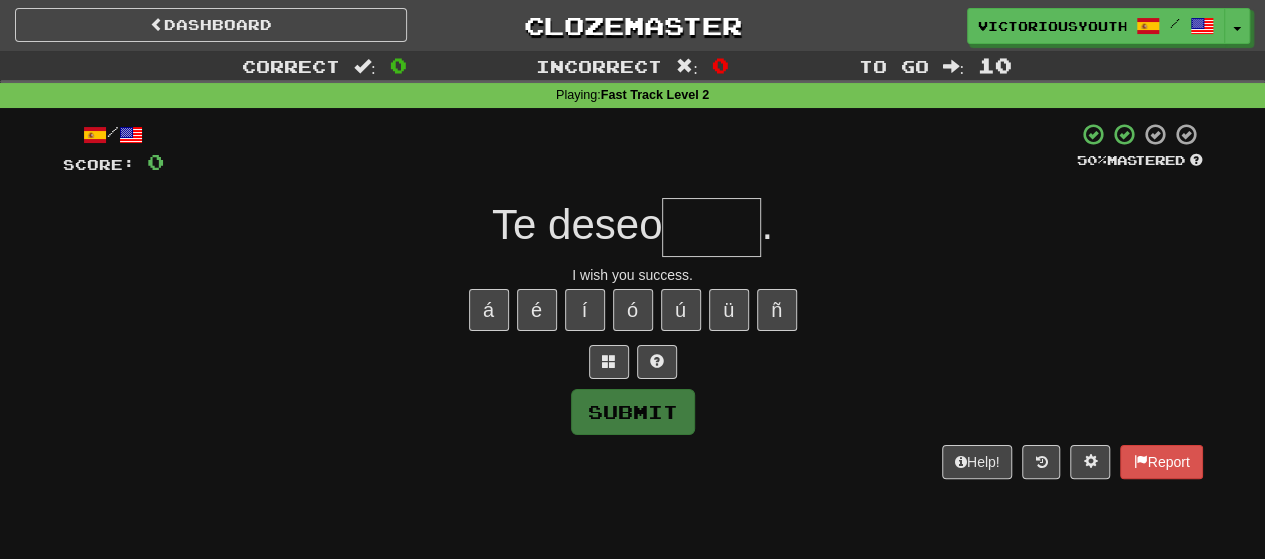 type on "*" 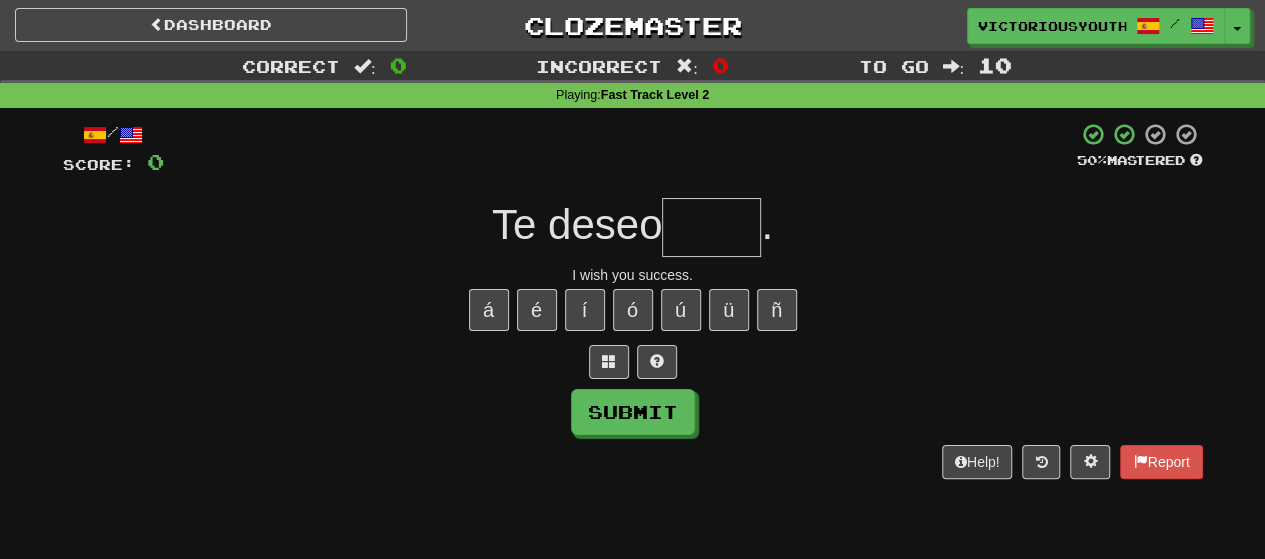 type on "*" 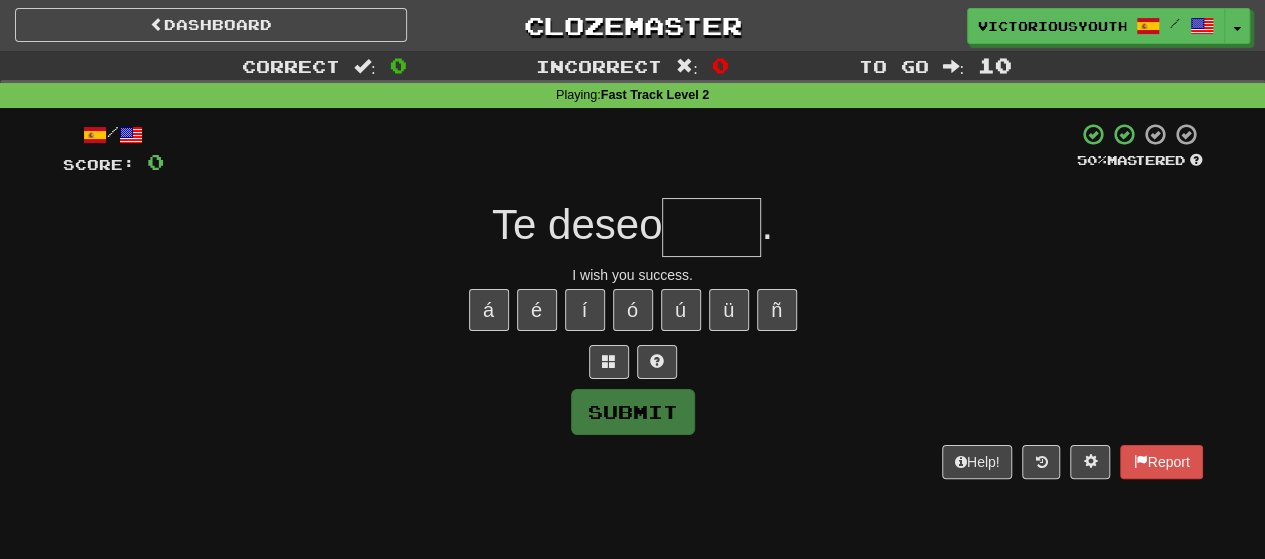 type on "*" 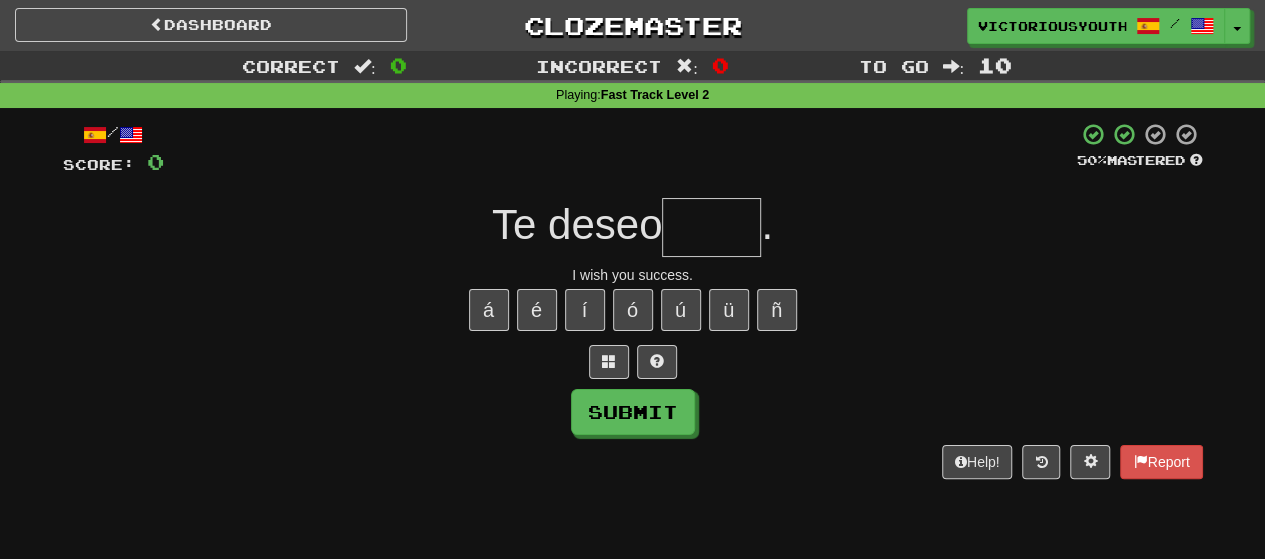 type on "*" 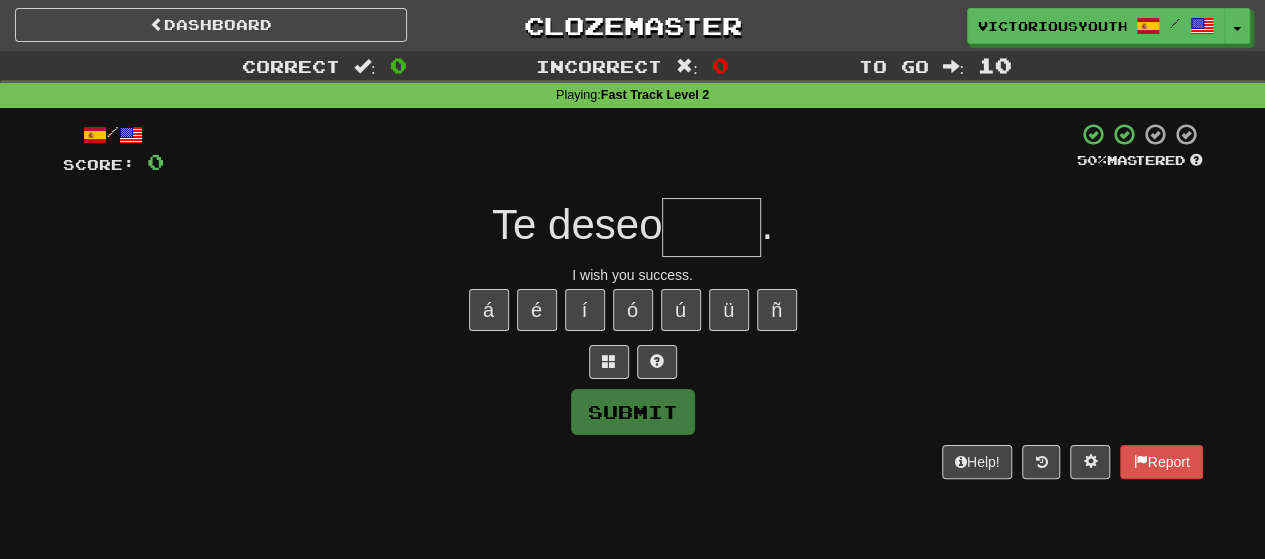 type on "*" 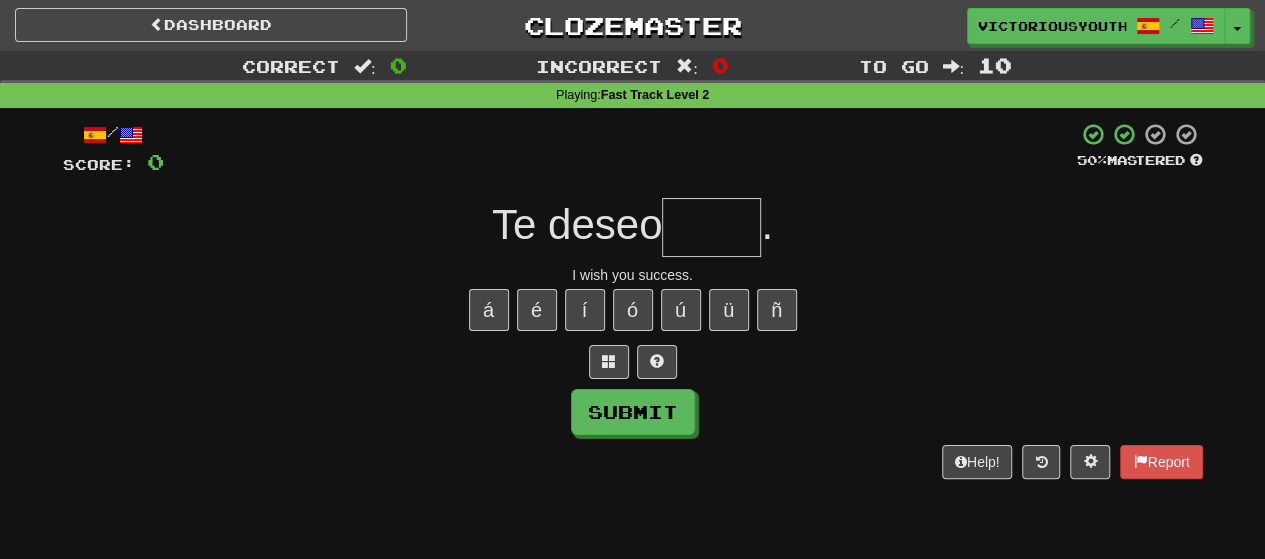type on "*" 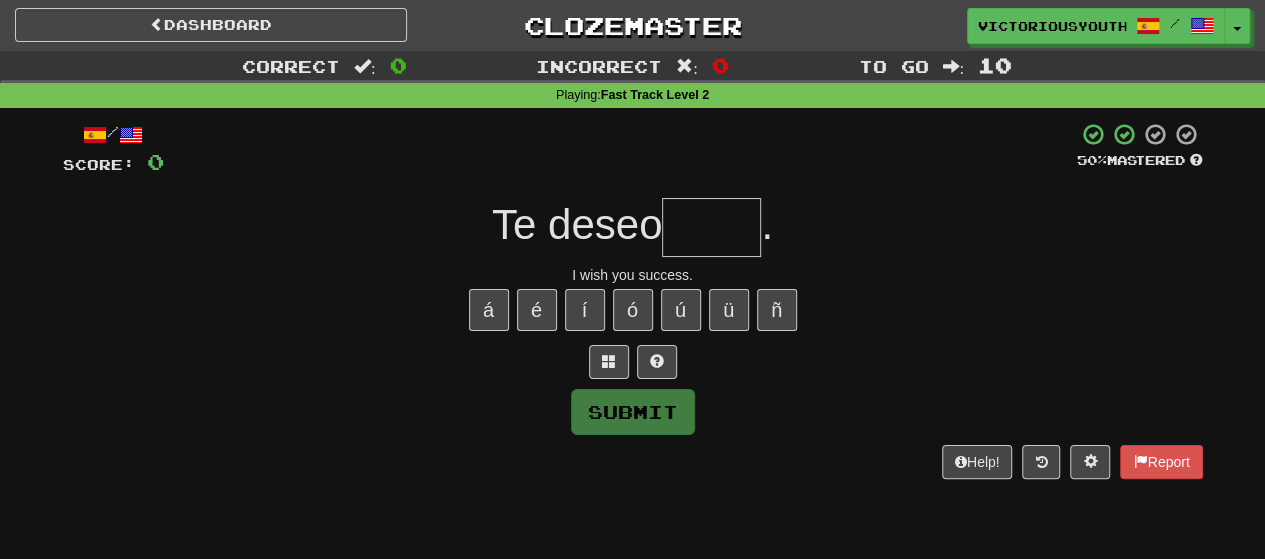 type on "*" 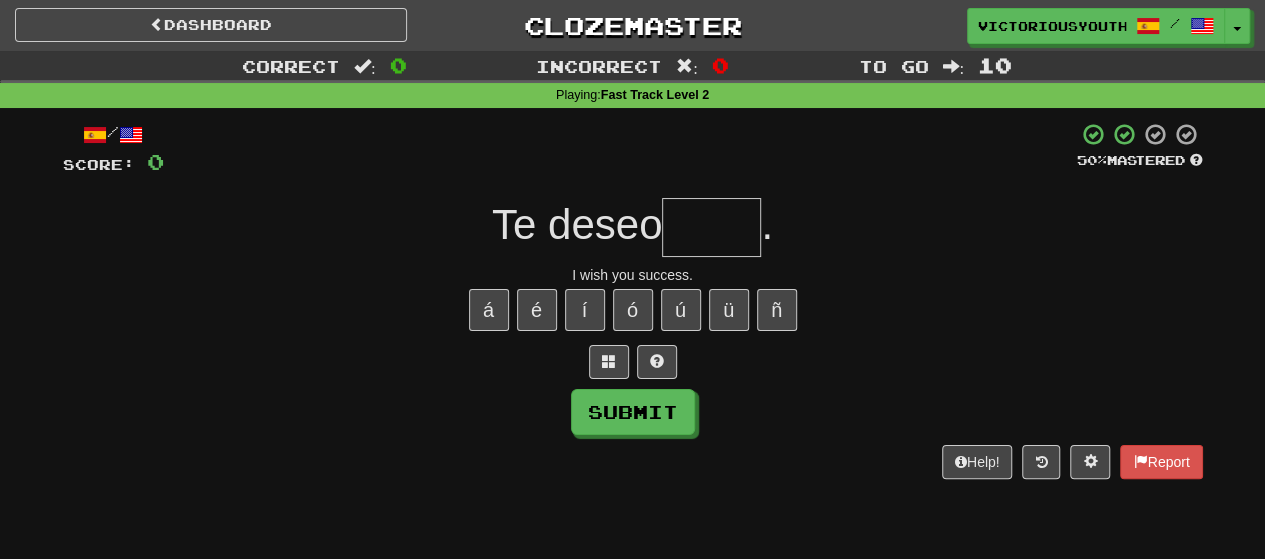type on "*" 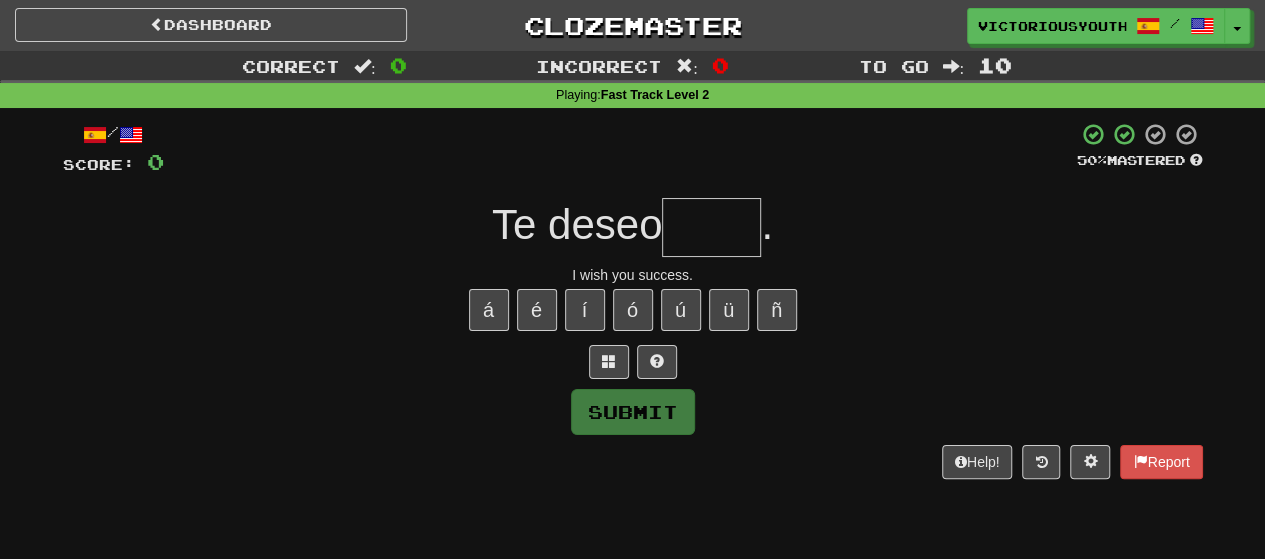 type on "*" 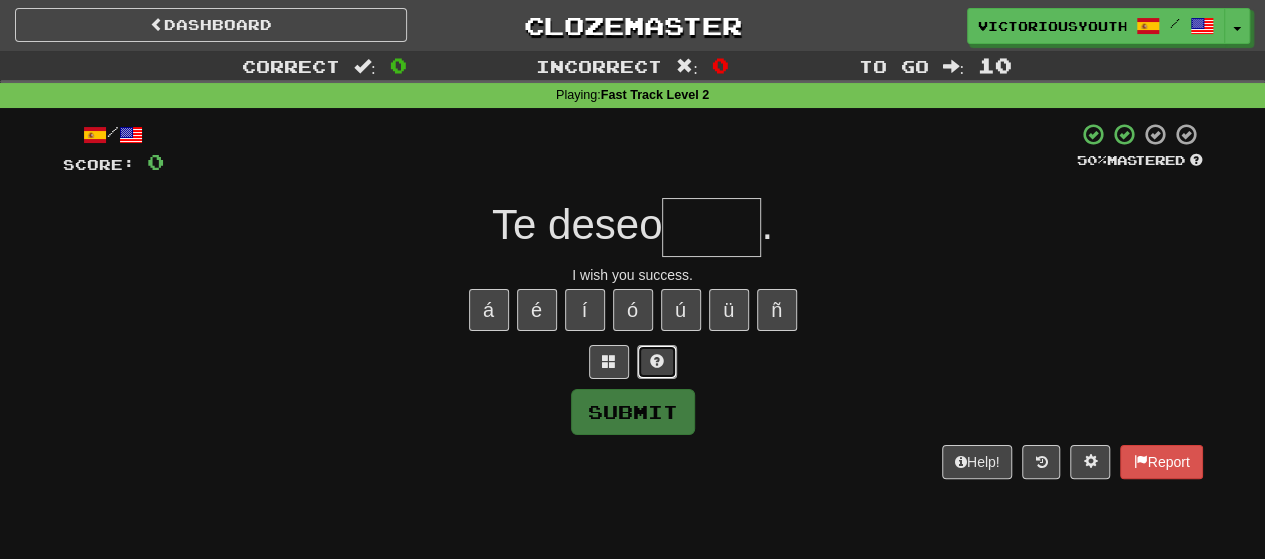 click at bounding box center (657, 361) 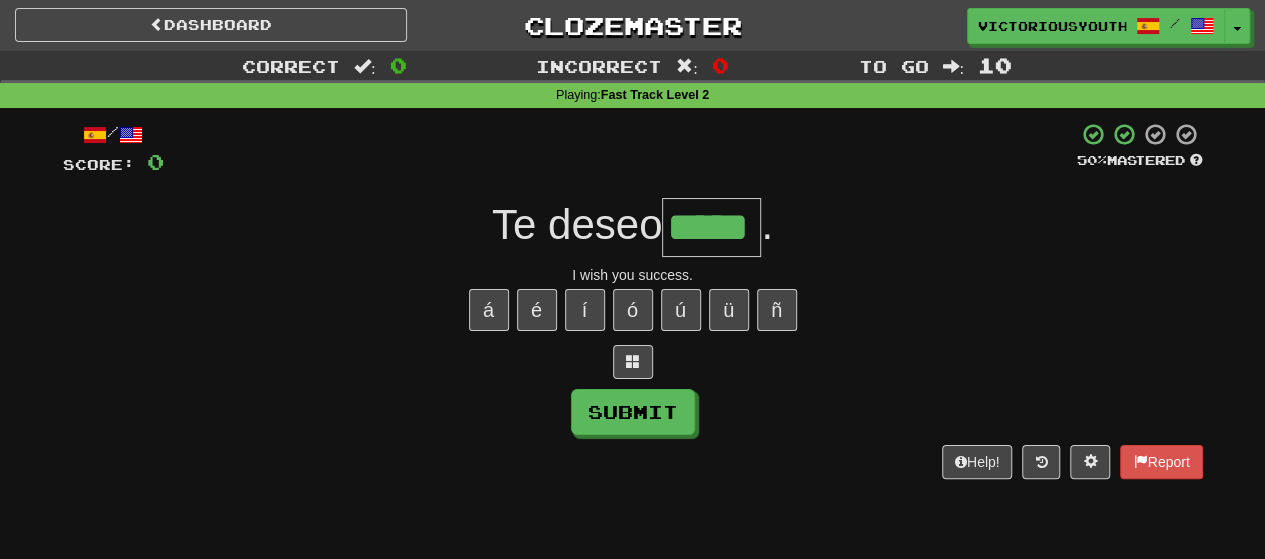 type on "*****" 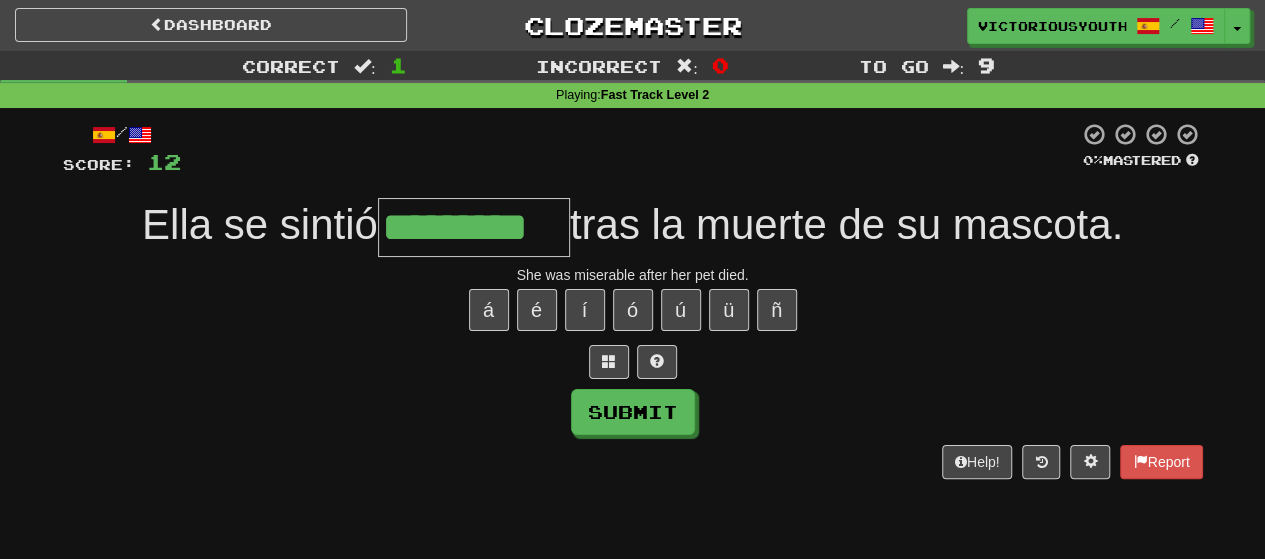 type on "*********" 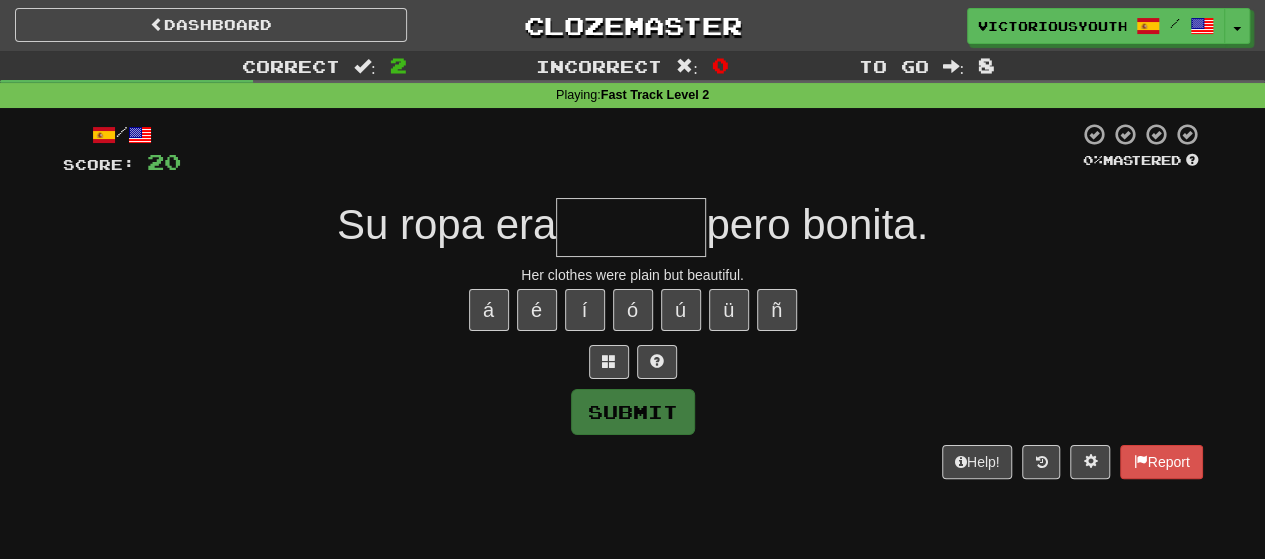 type on "*" 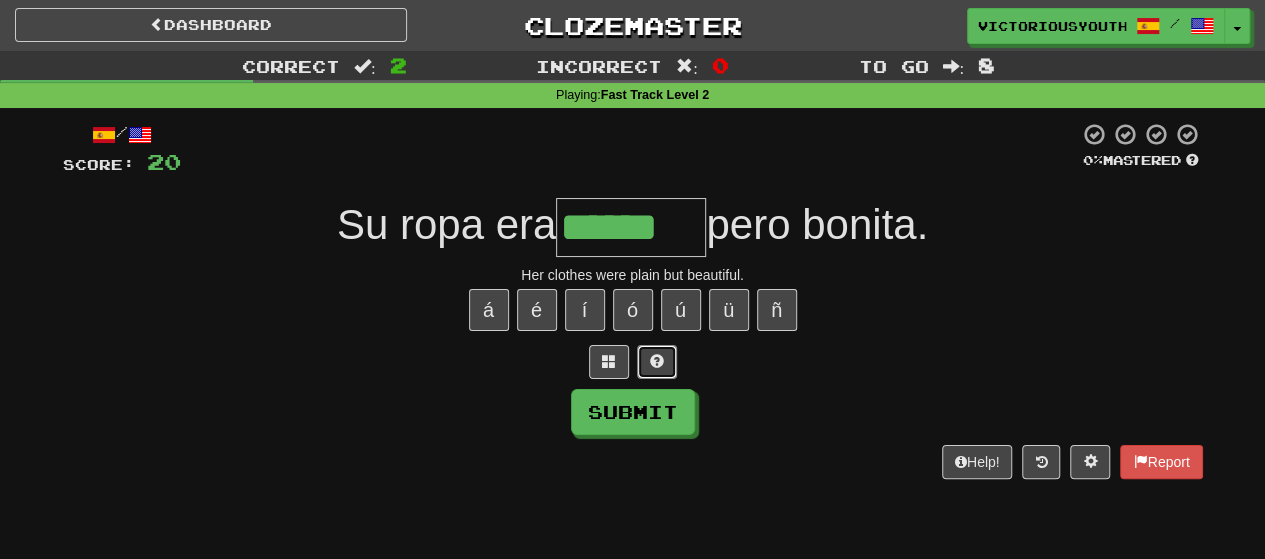 click at bounding box center (657, 361) 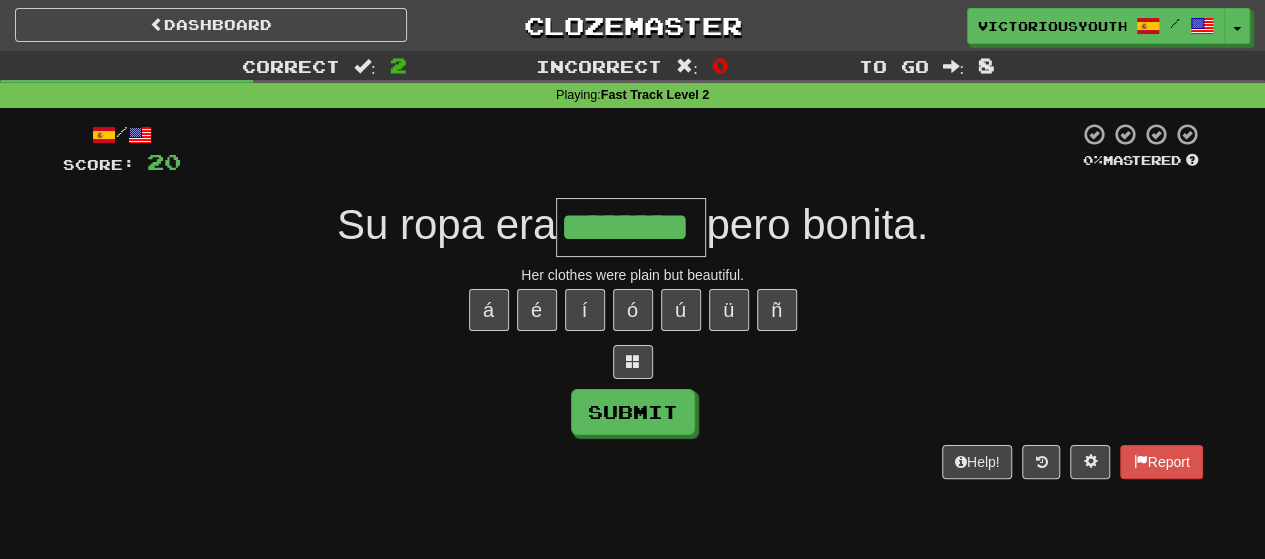 type on "********" 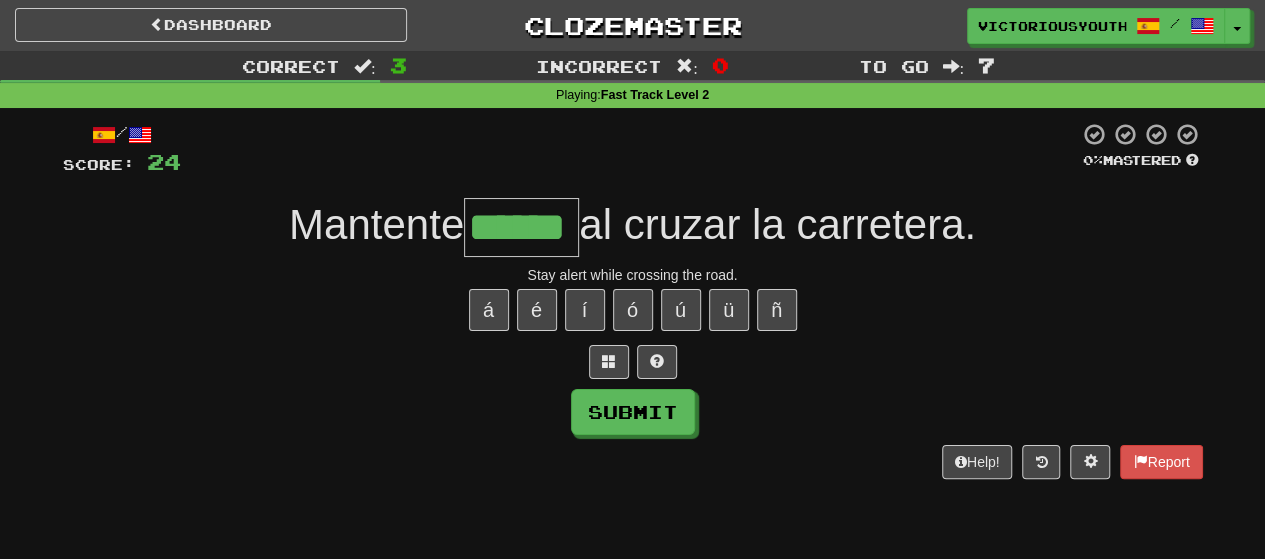 type on "******" 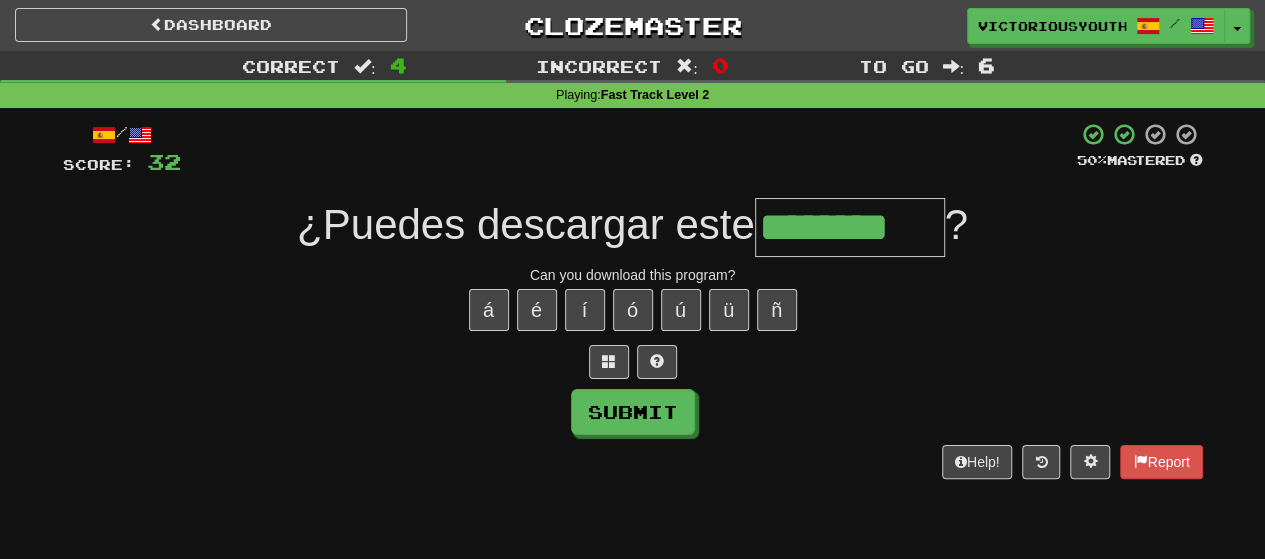 type on "********" 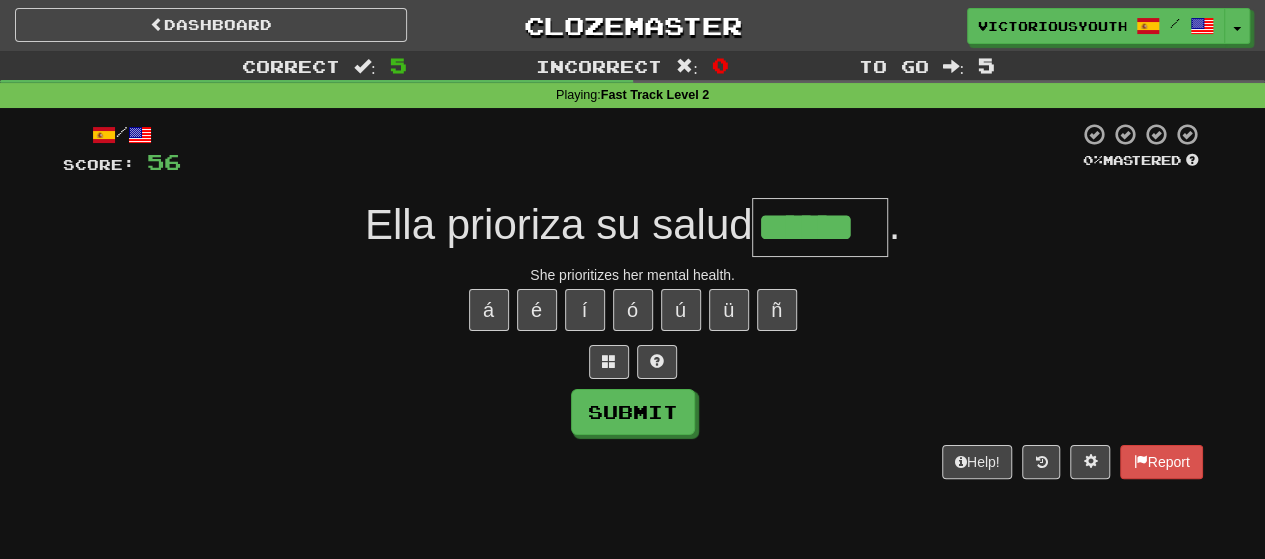 type on "******" 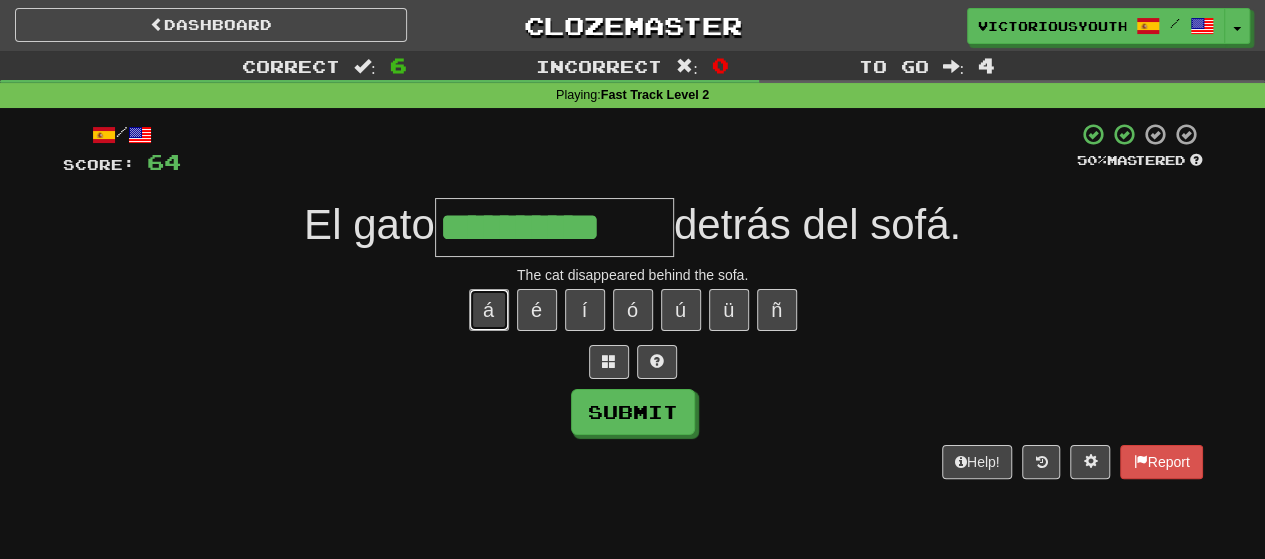 click on "á" at bounding box center [489, 310] 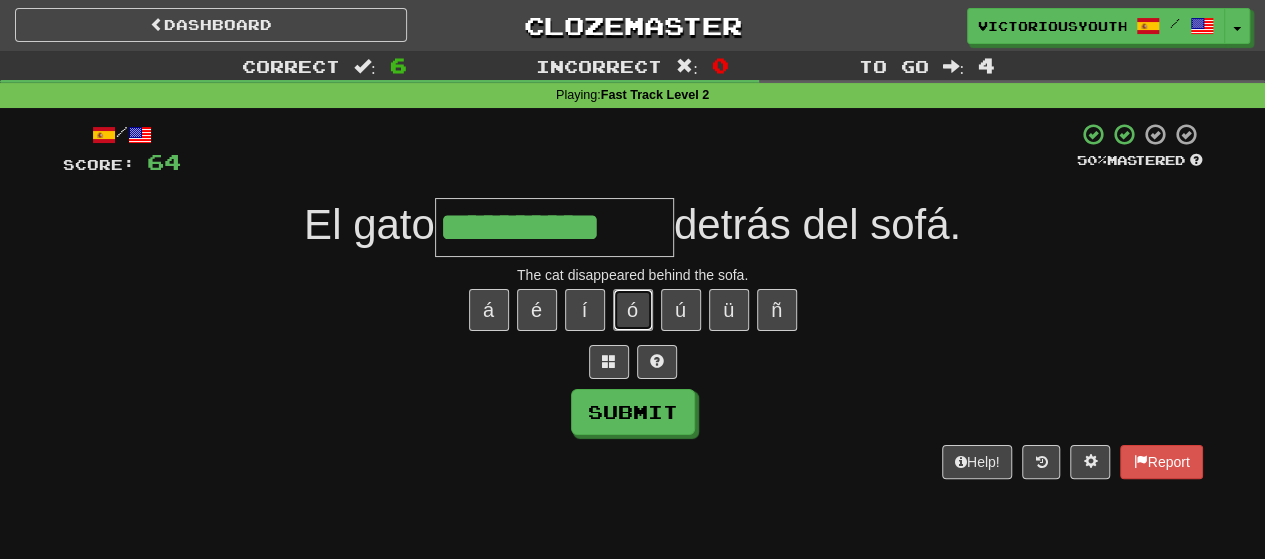click on "ó" at bounding box center [633, 310] 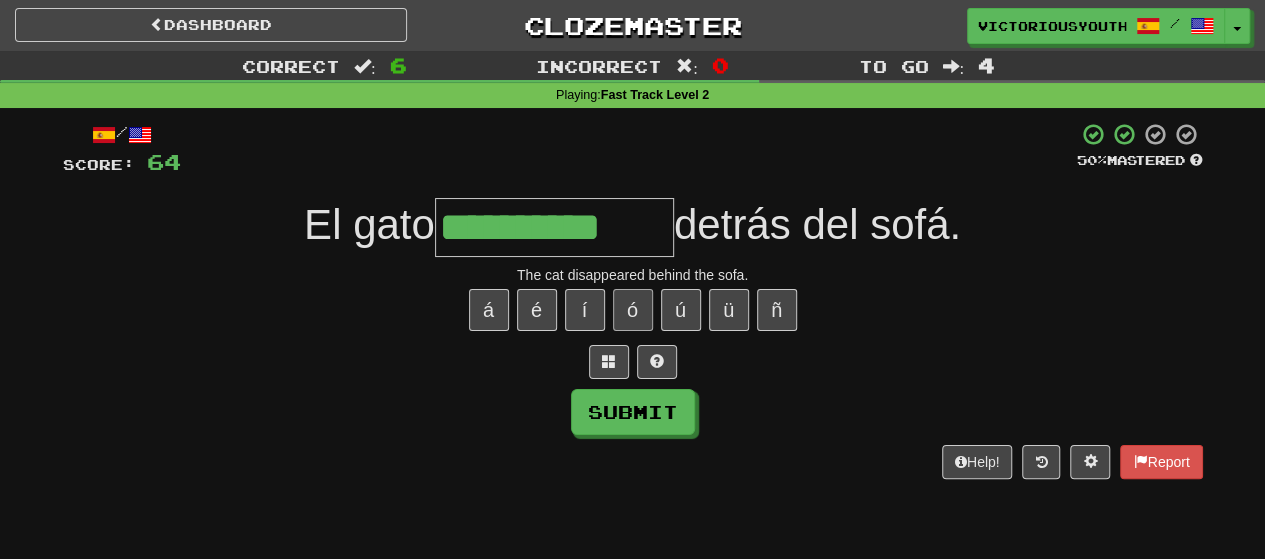 type on "**********" 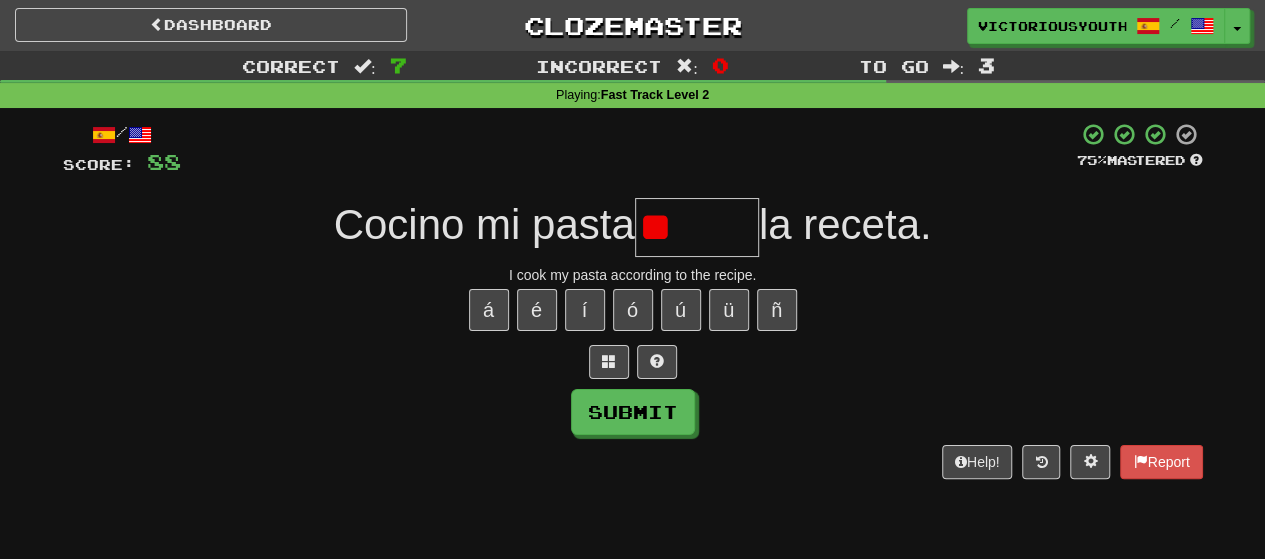 type on "*" 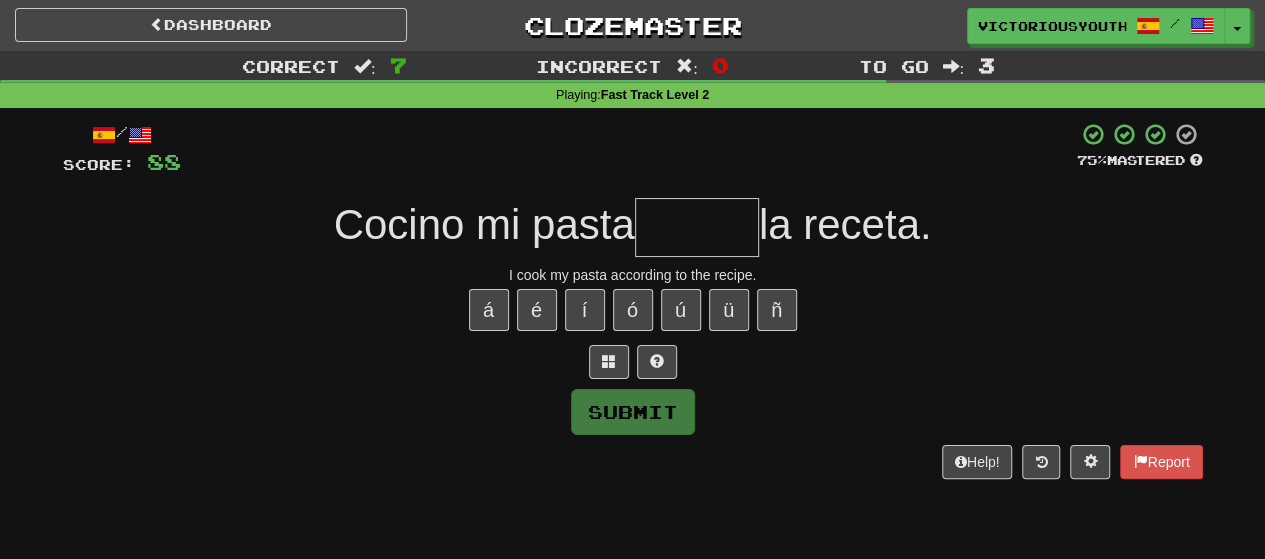 type on "*" 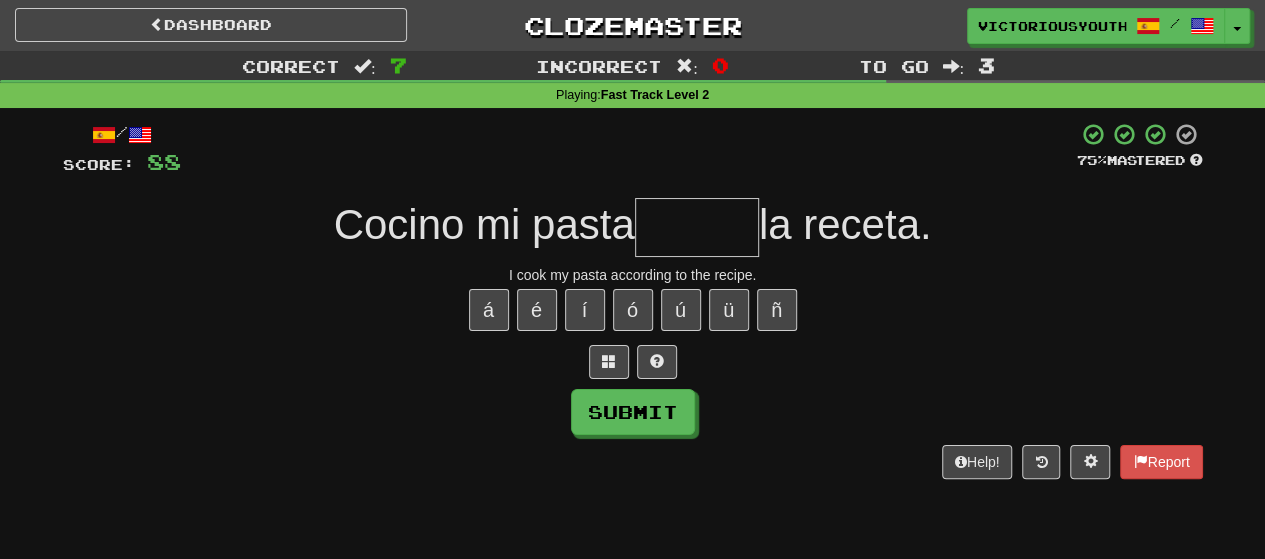 type on "*" 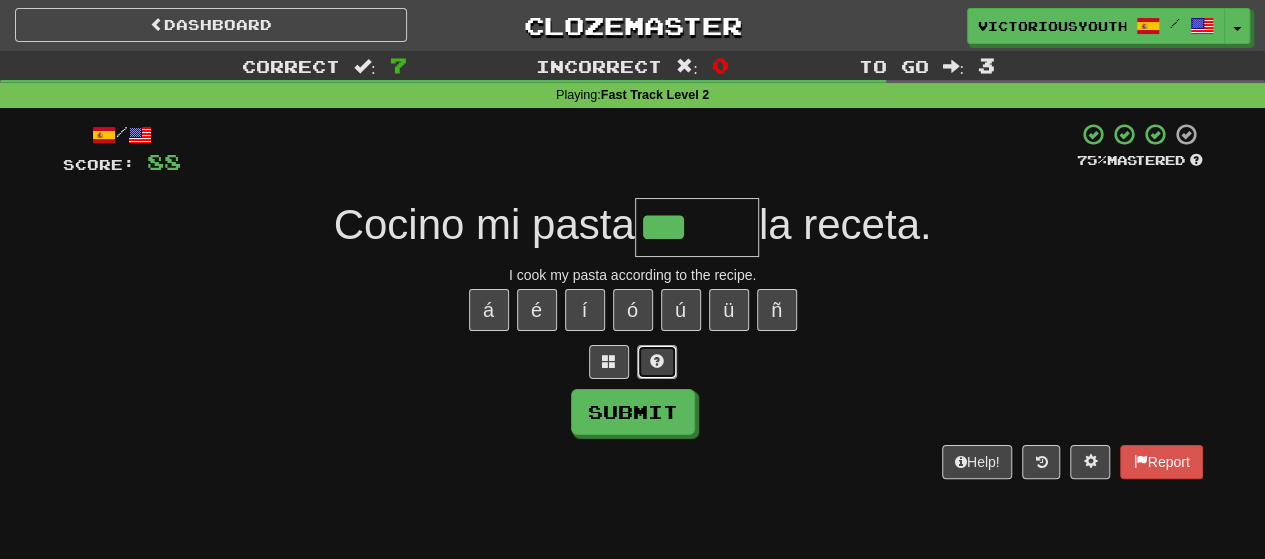 click at bounding box center (657, 361) 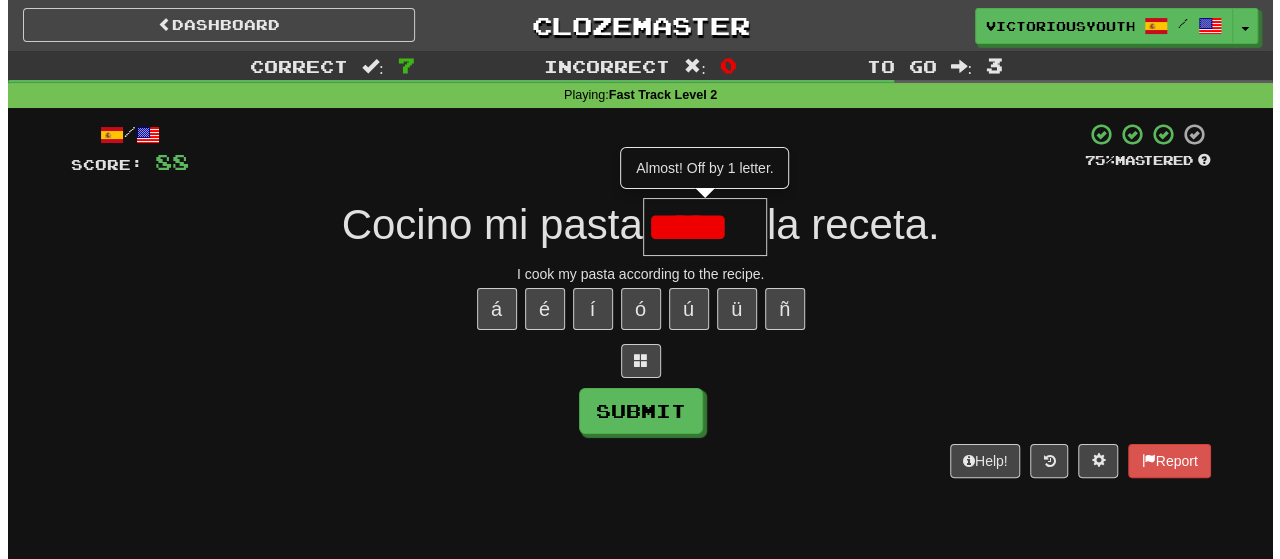 scroll, scrollTop: 0, scrollLeft: 0, axis: both 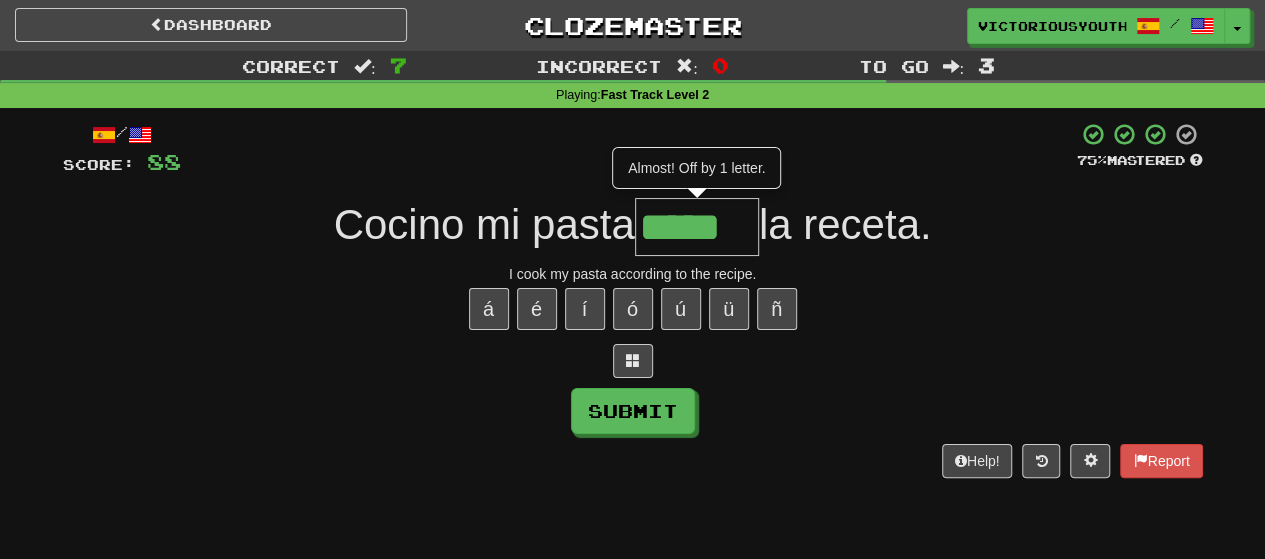 type on "*****" 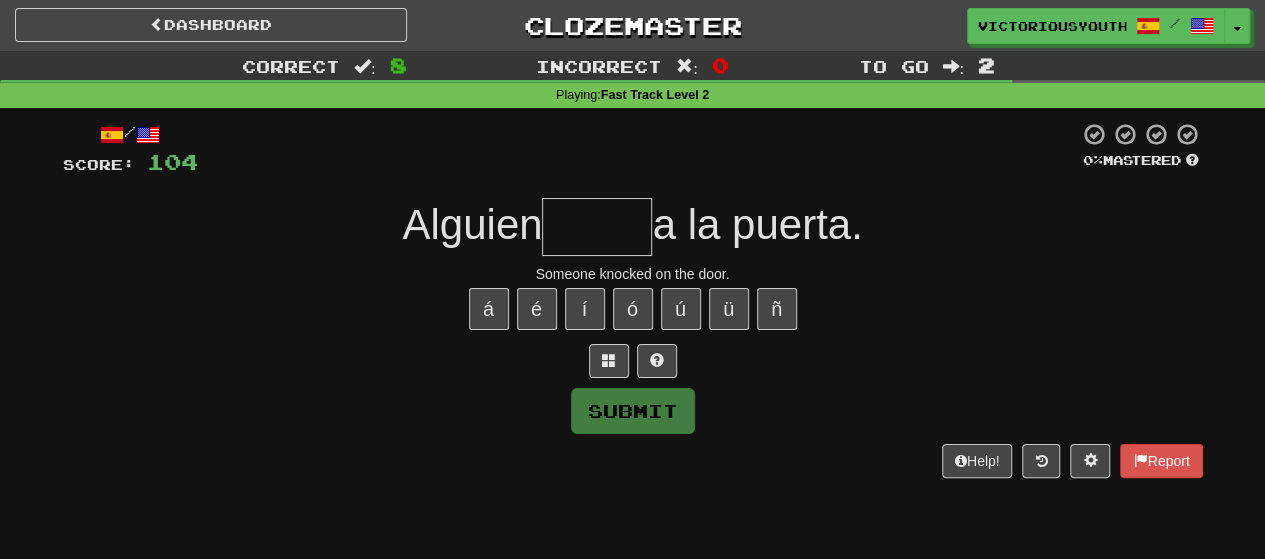 type on "*" 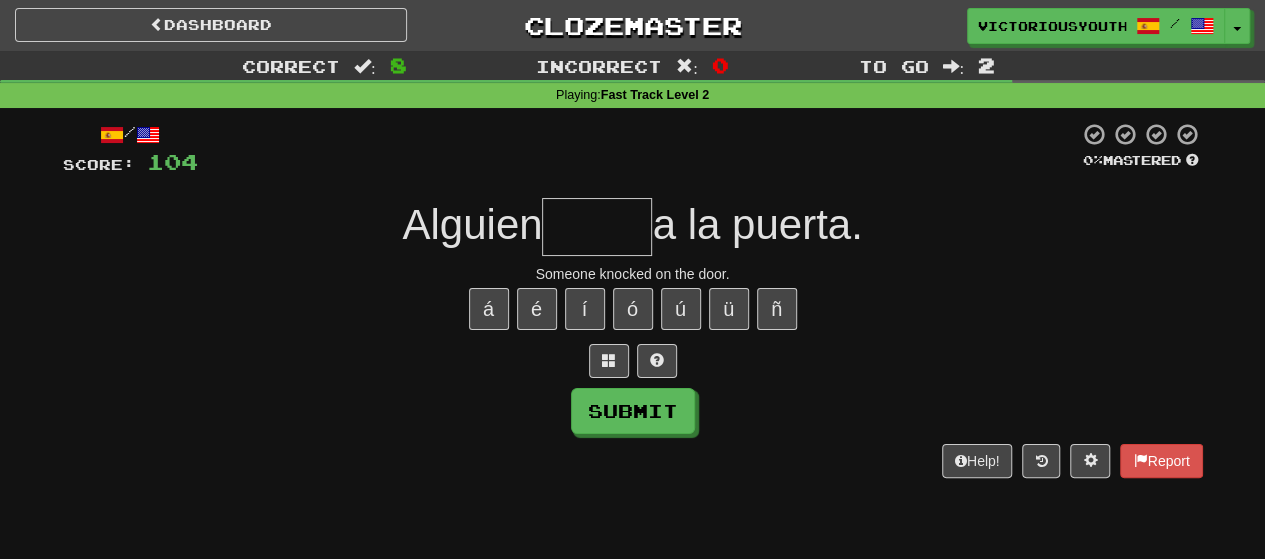 type on "*" 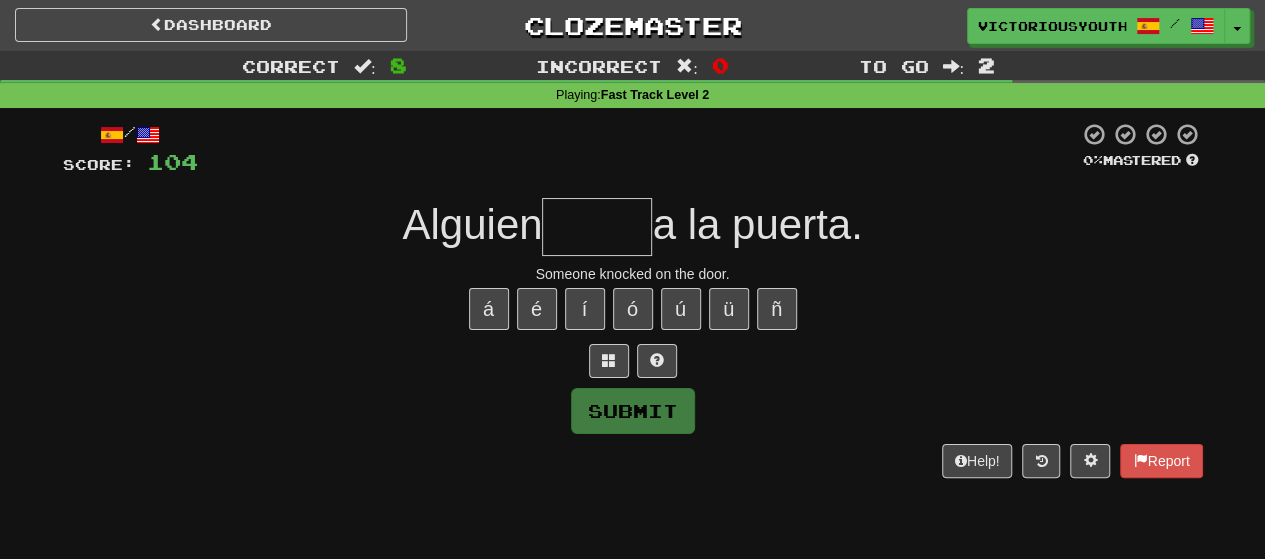 type on "*" 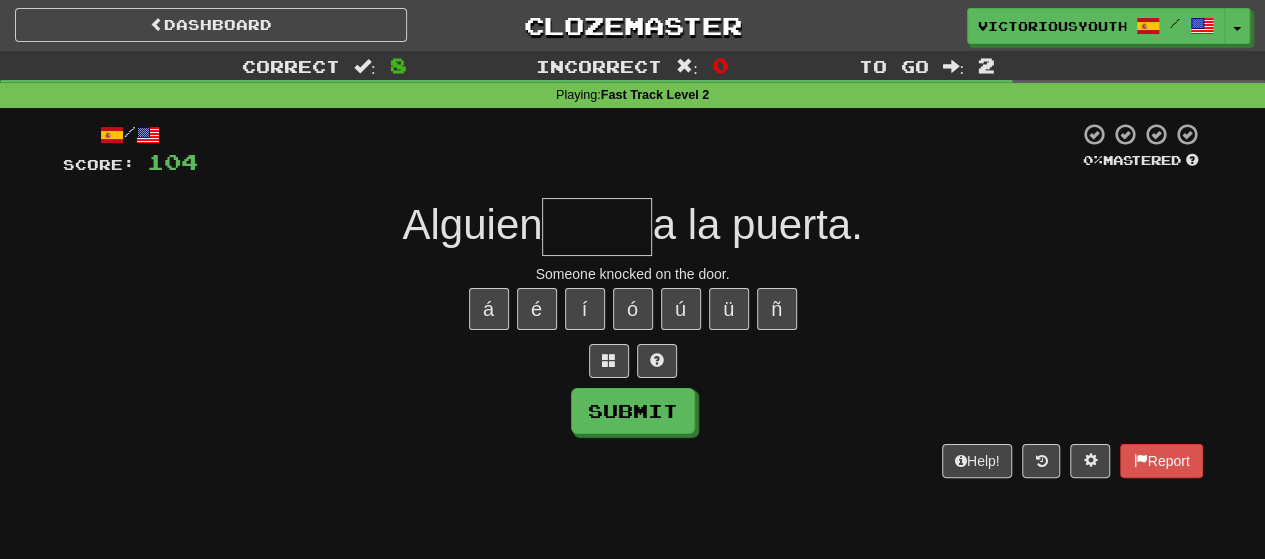 type on "*" 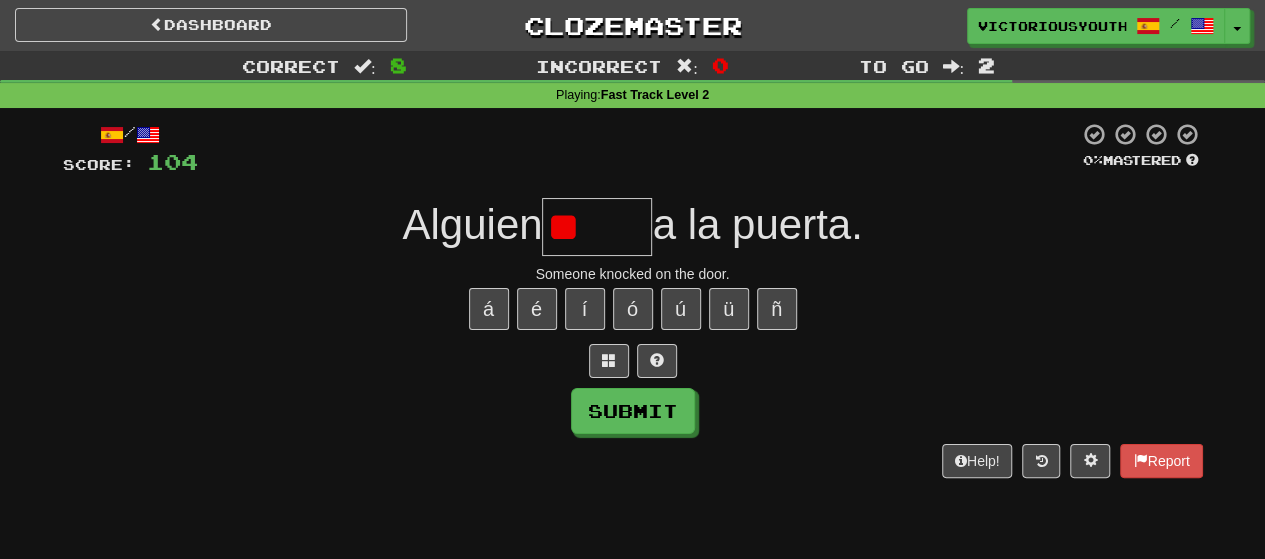 type on "*" 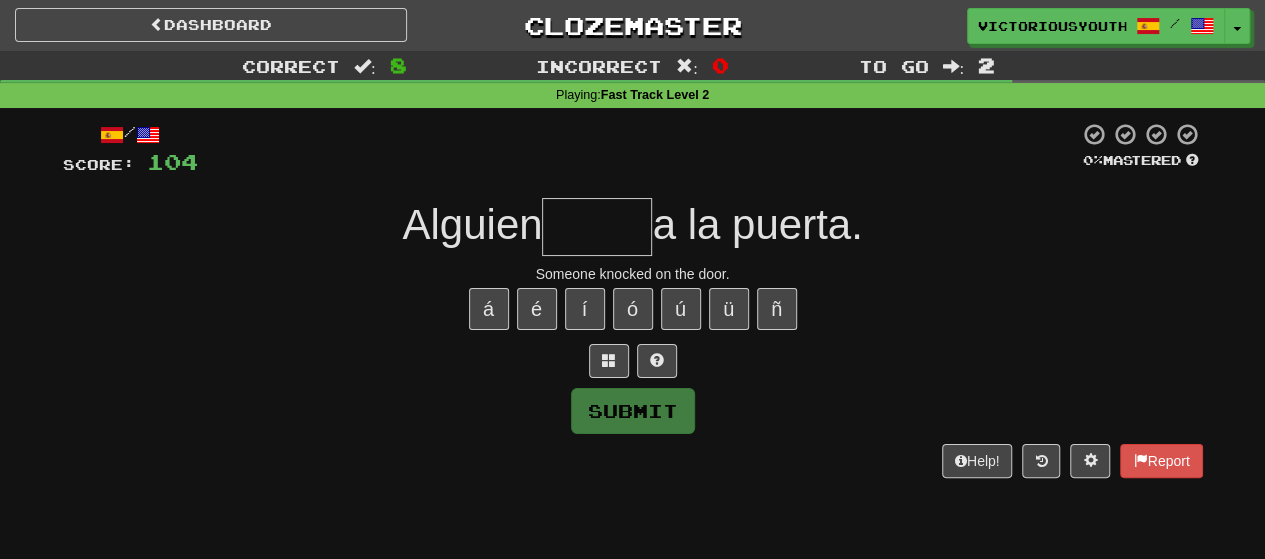 type on "*" 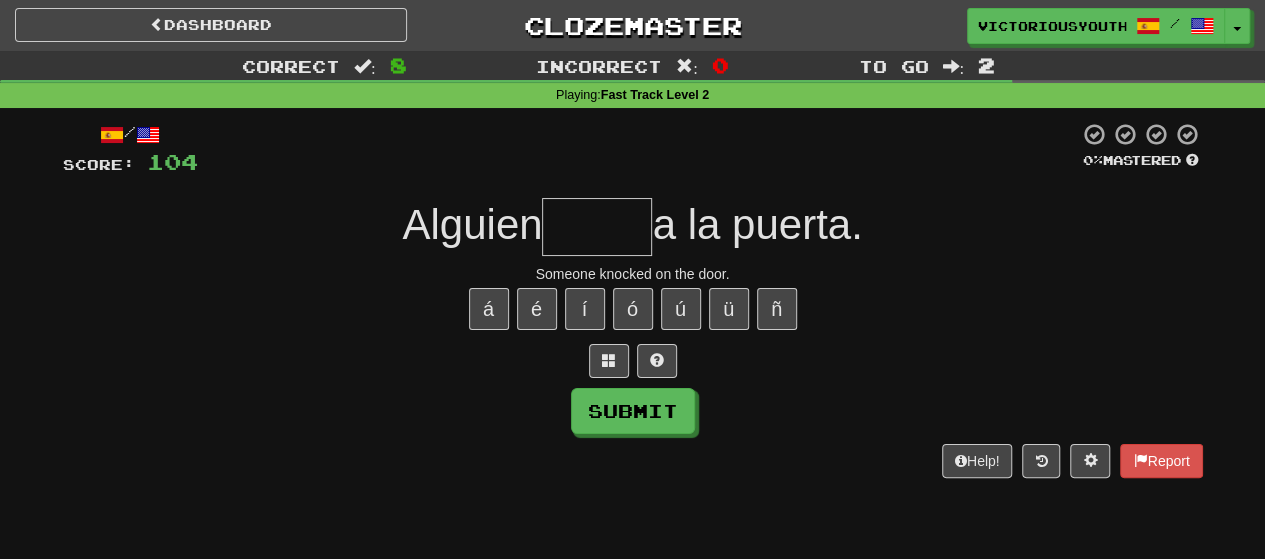 type on "*" 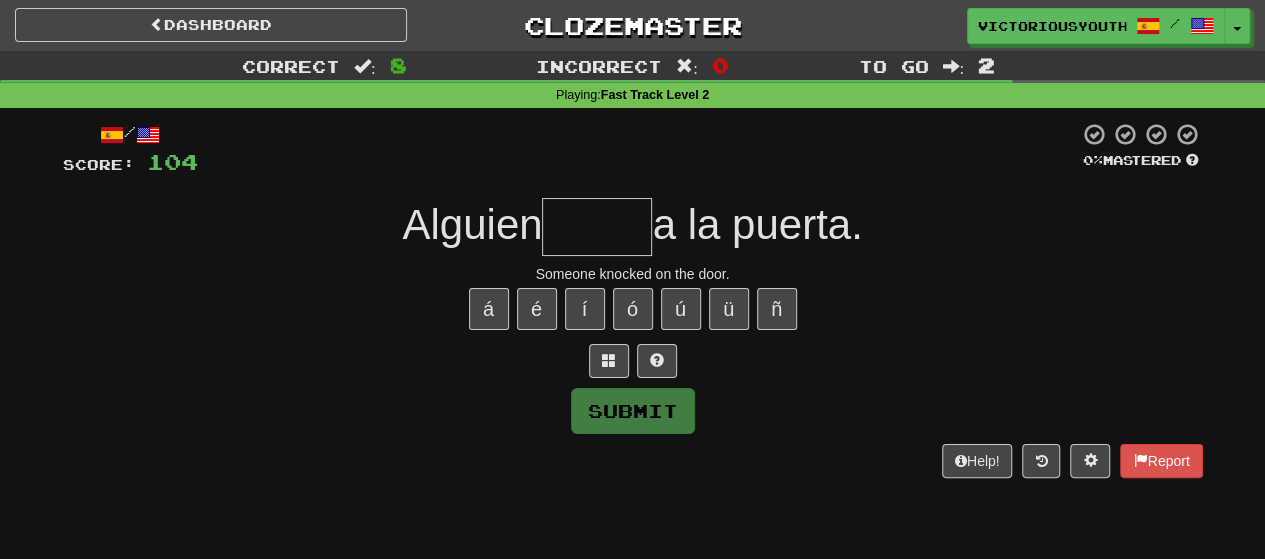 type on "*" 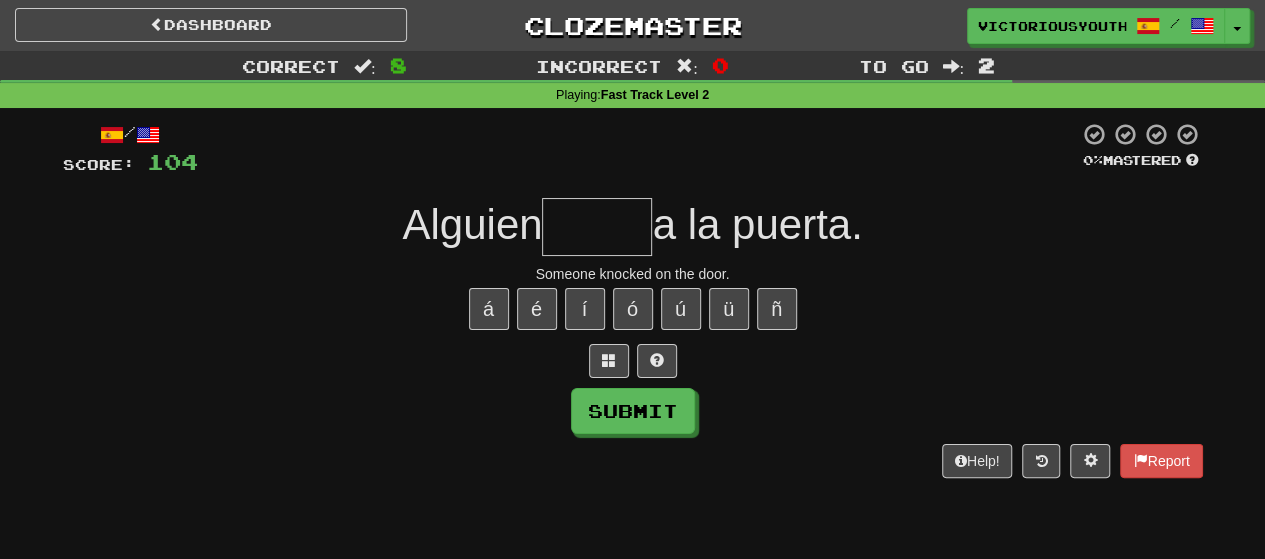 type on "*" 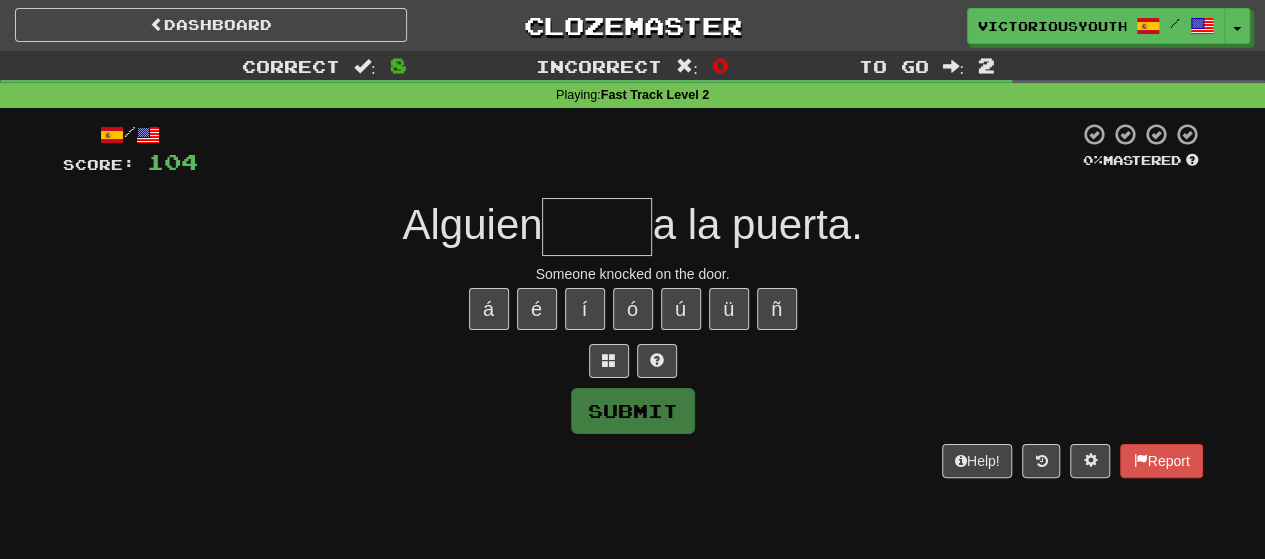 type on "*" 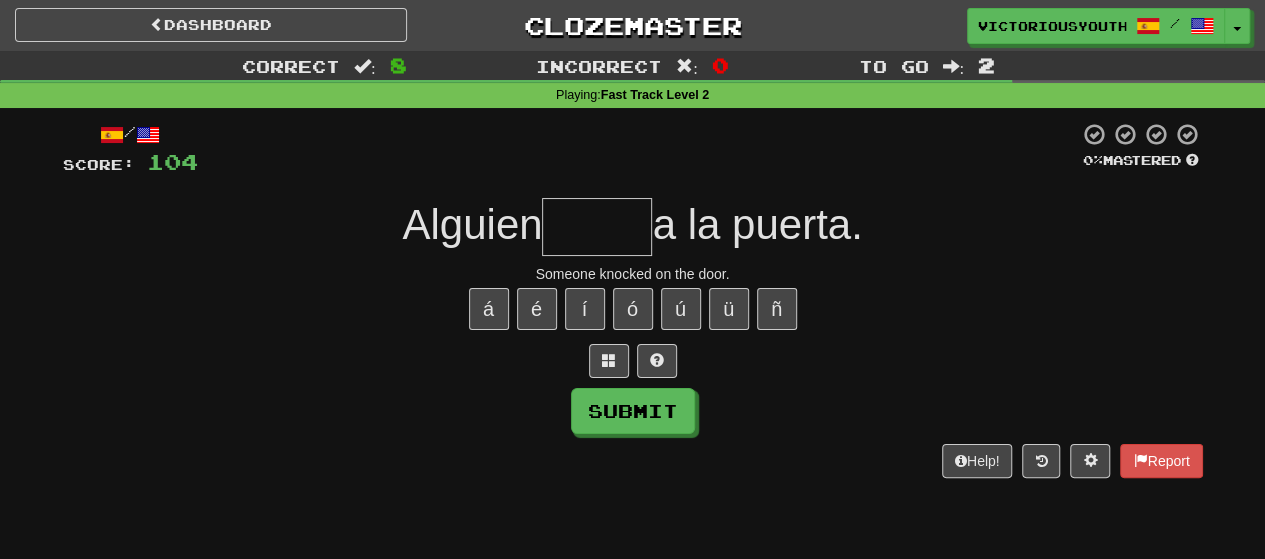type on "*" 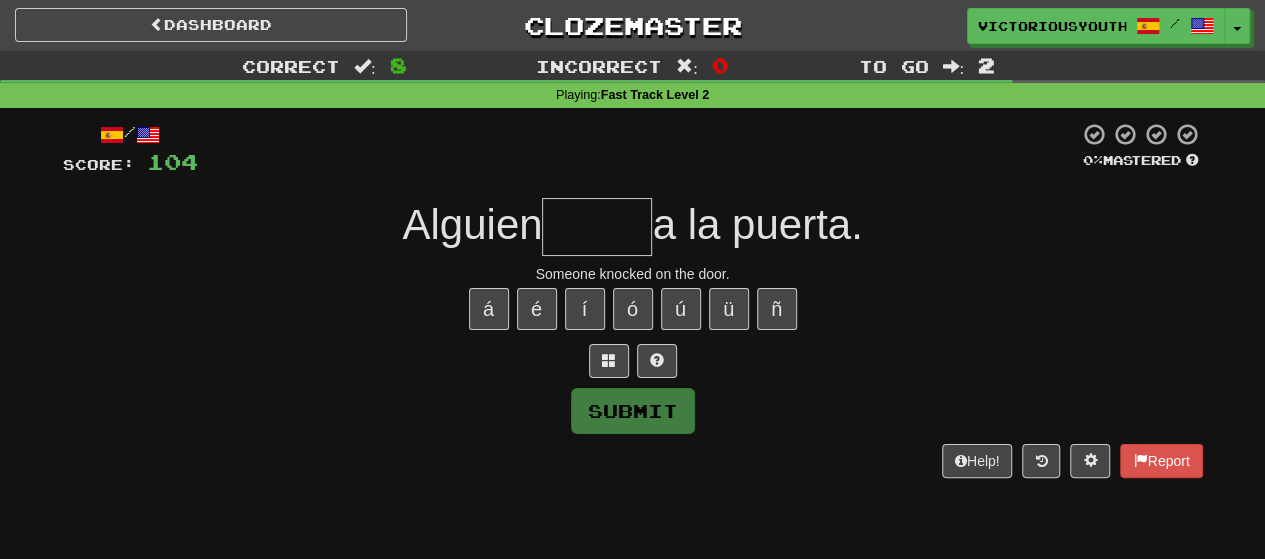 type on "*" 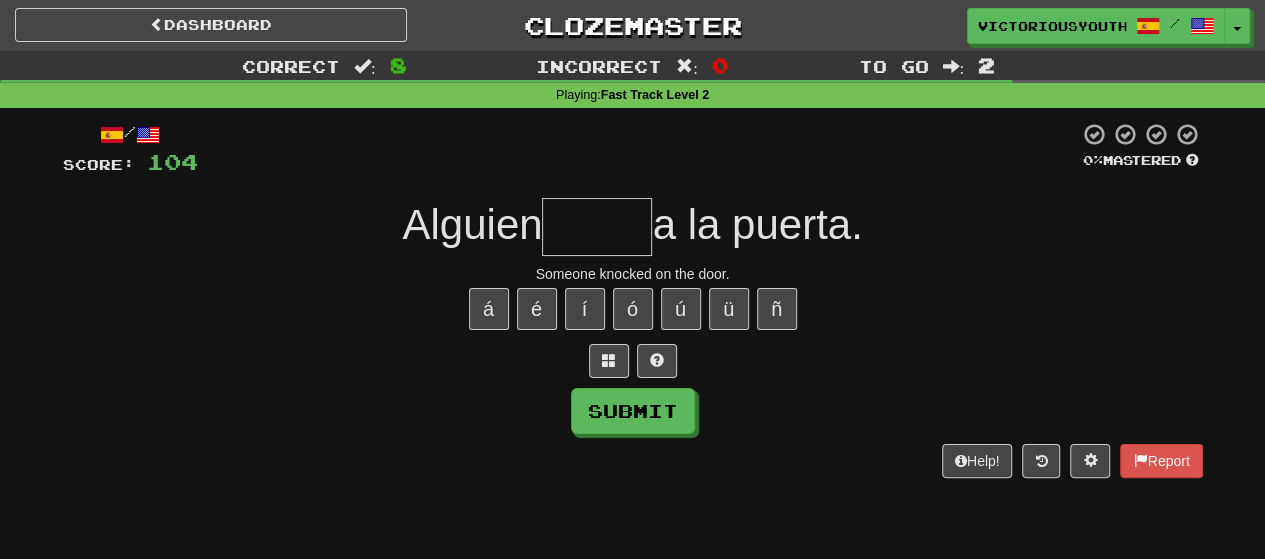 type on "*" 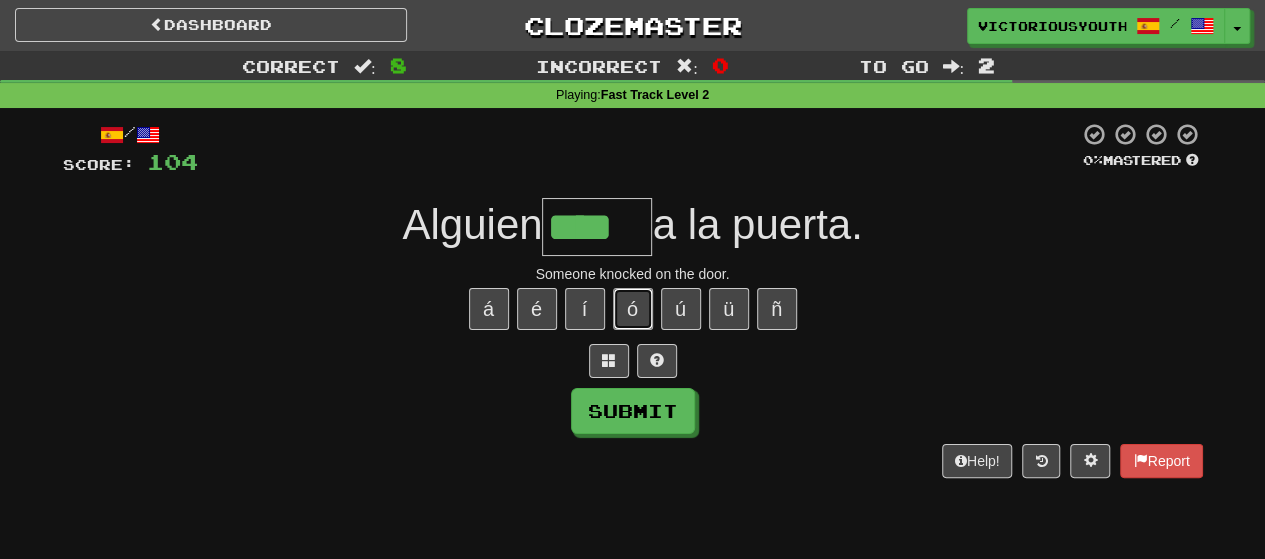 click on "ó" at bounding box center (633, 309) 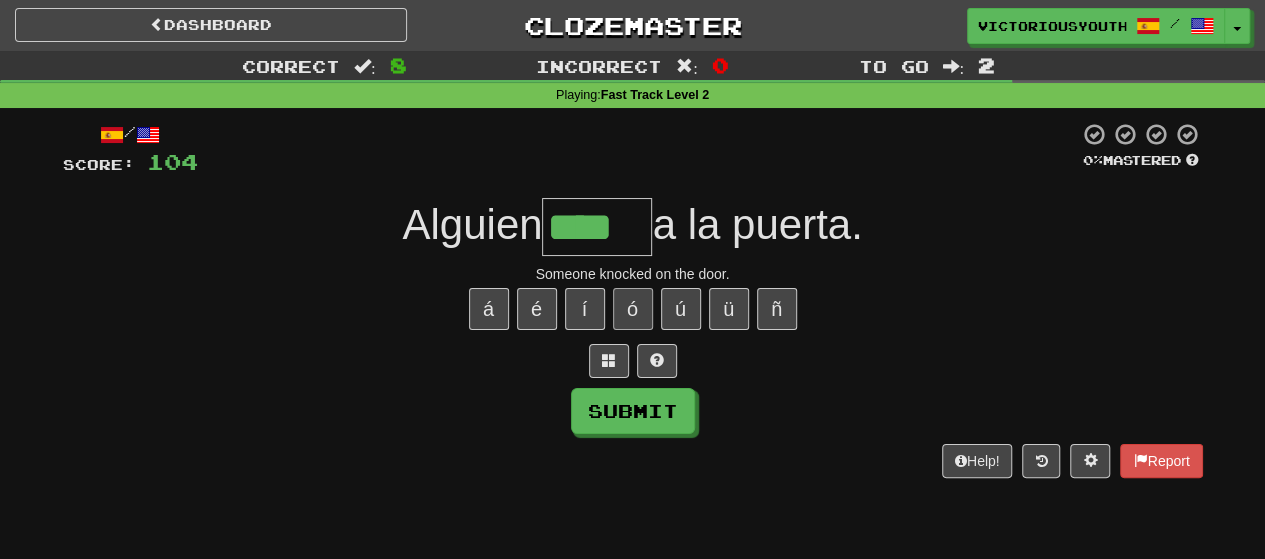 type on "*****" 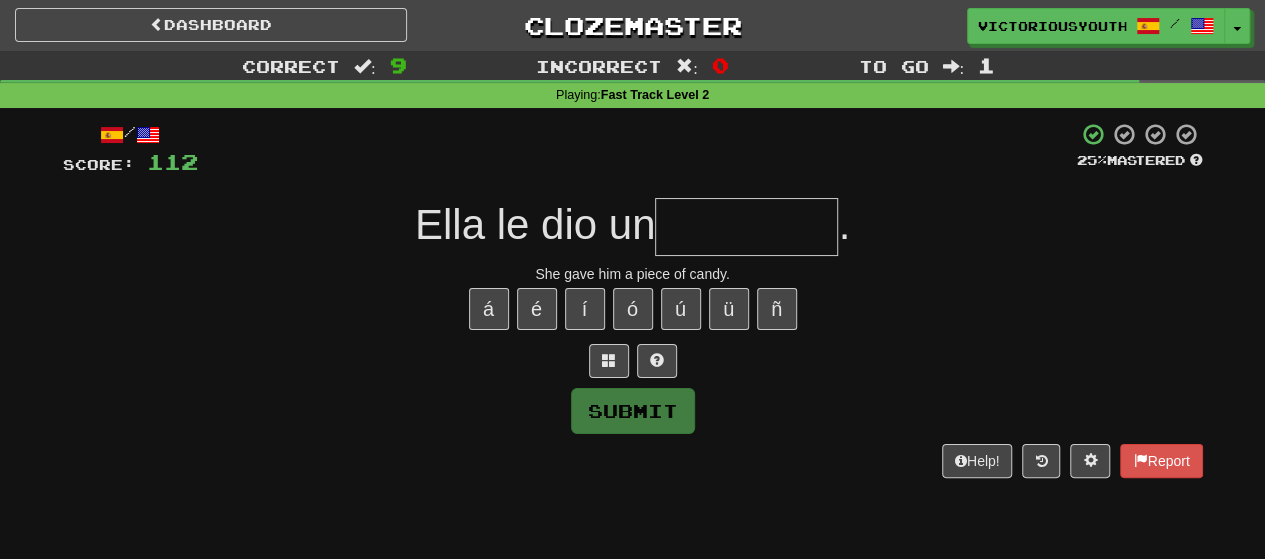 type on "*" 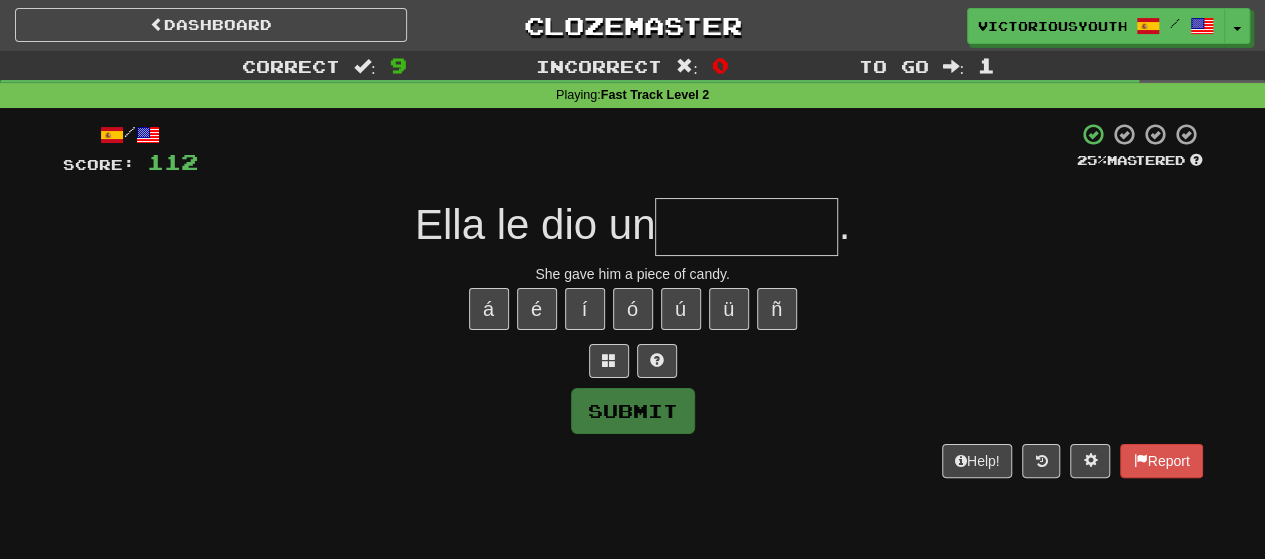 type on "*" 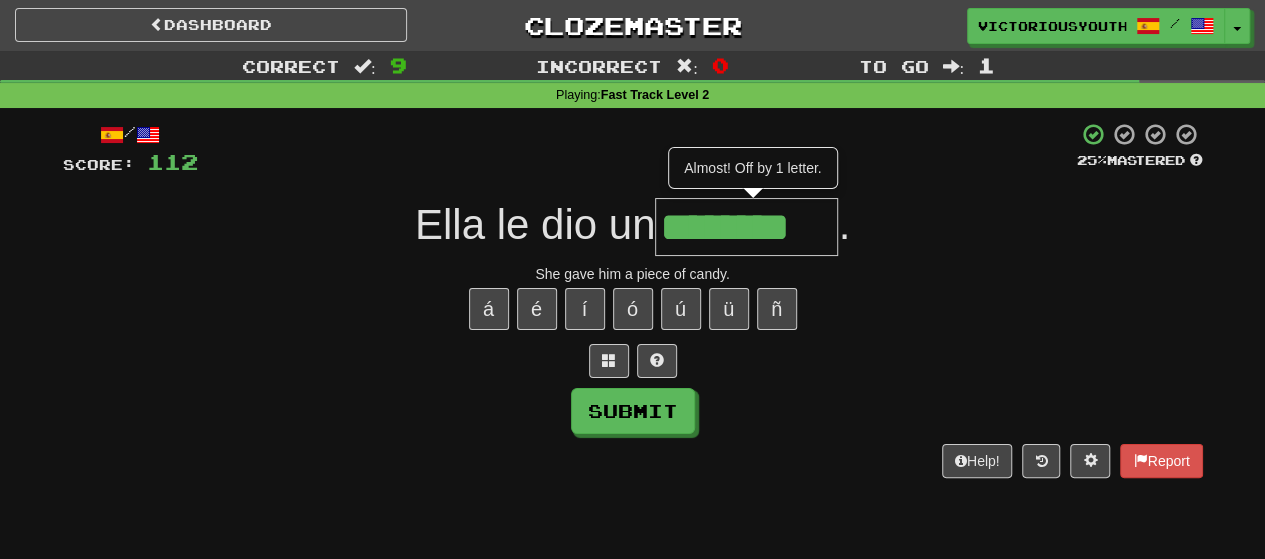 type on "********" 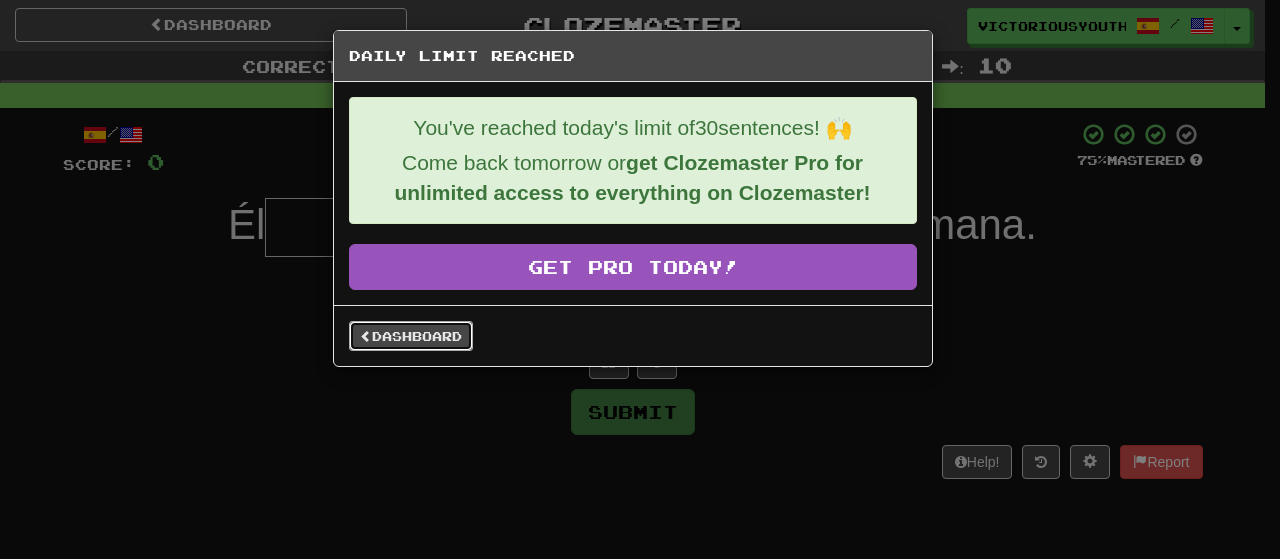 click on "Dashboard" at bounding box center (411, 336) 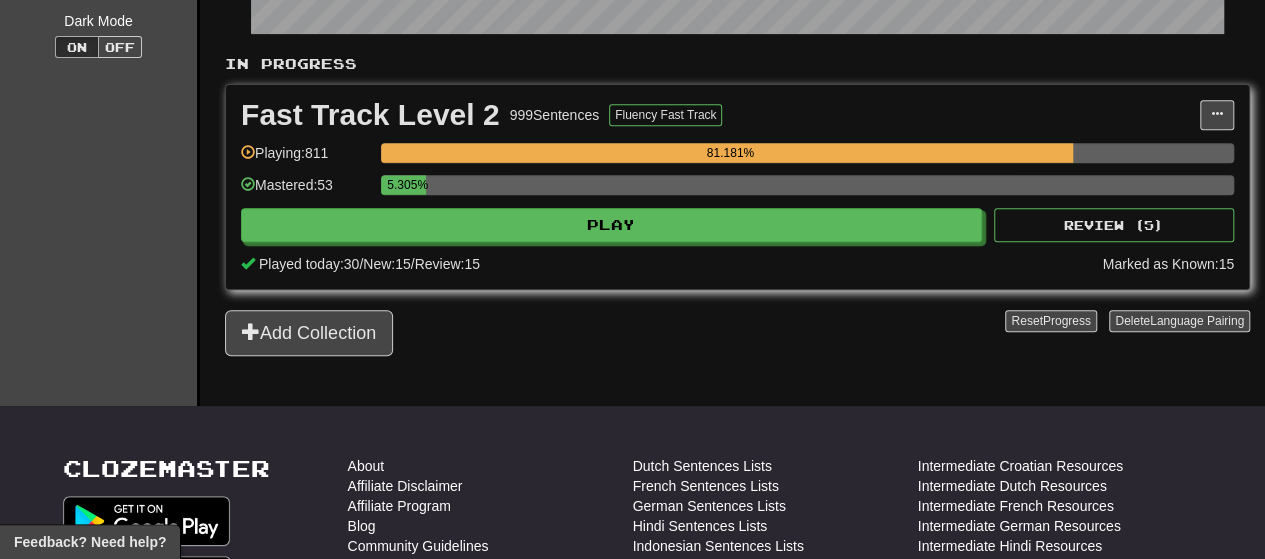 scroll, scrollTop: 376, scrollLeft: 0, axis: vertical 